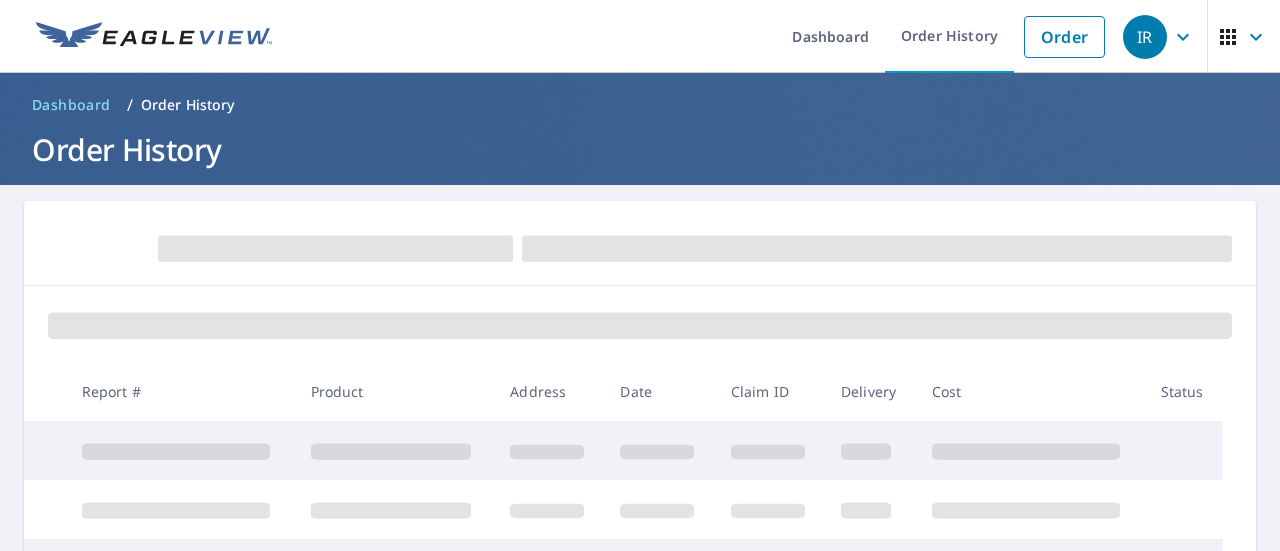 scroll, scrollTop: 0, scrollLeft: 0, axis: both 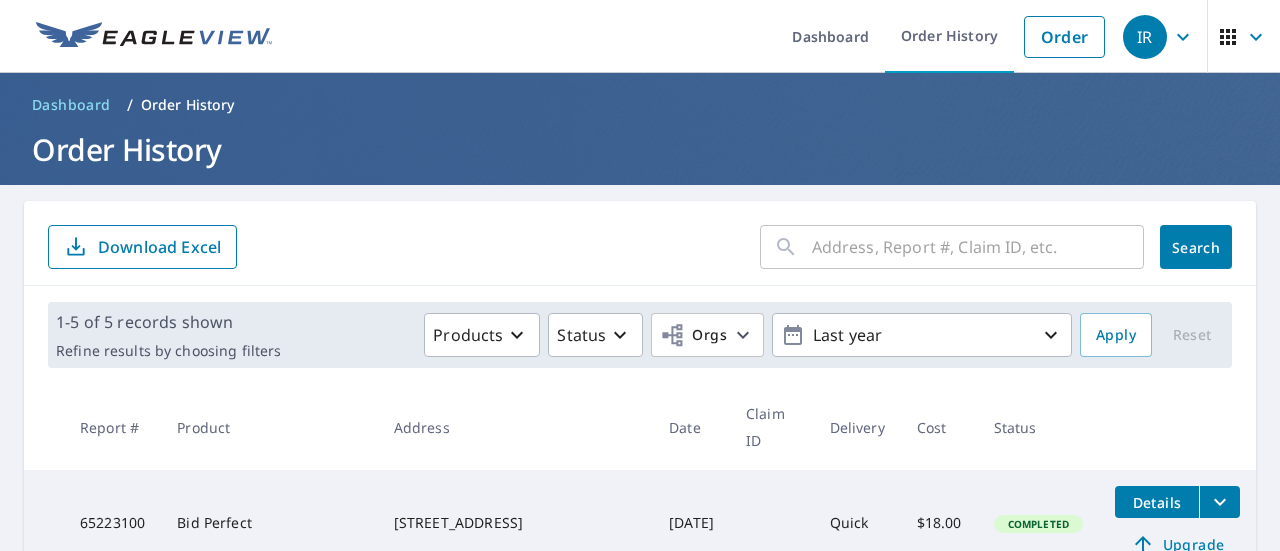 click 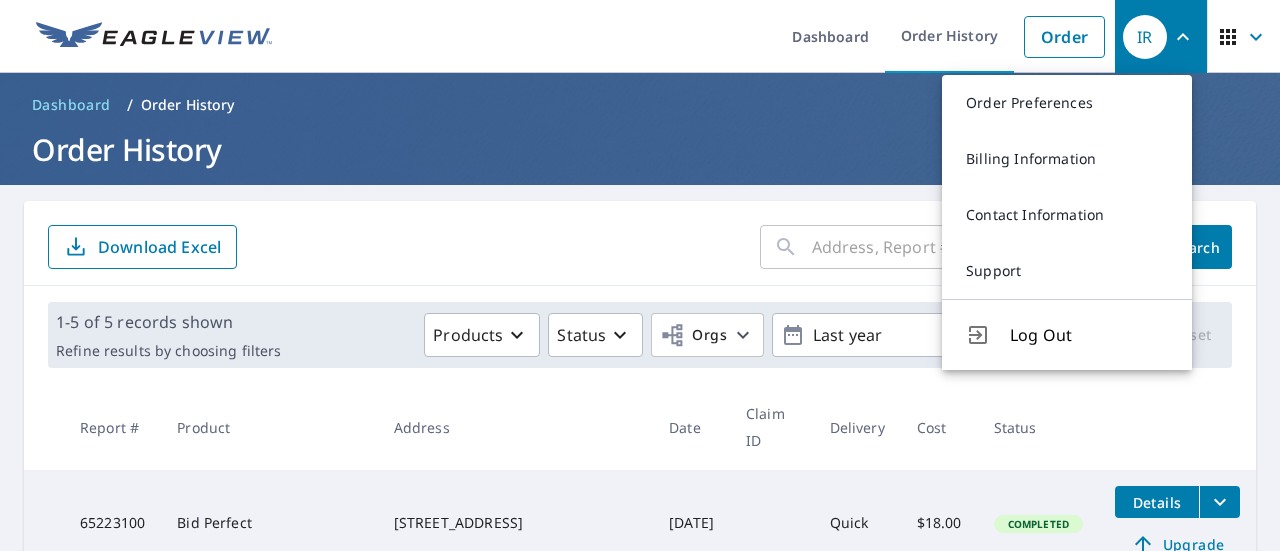 click 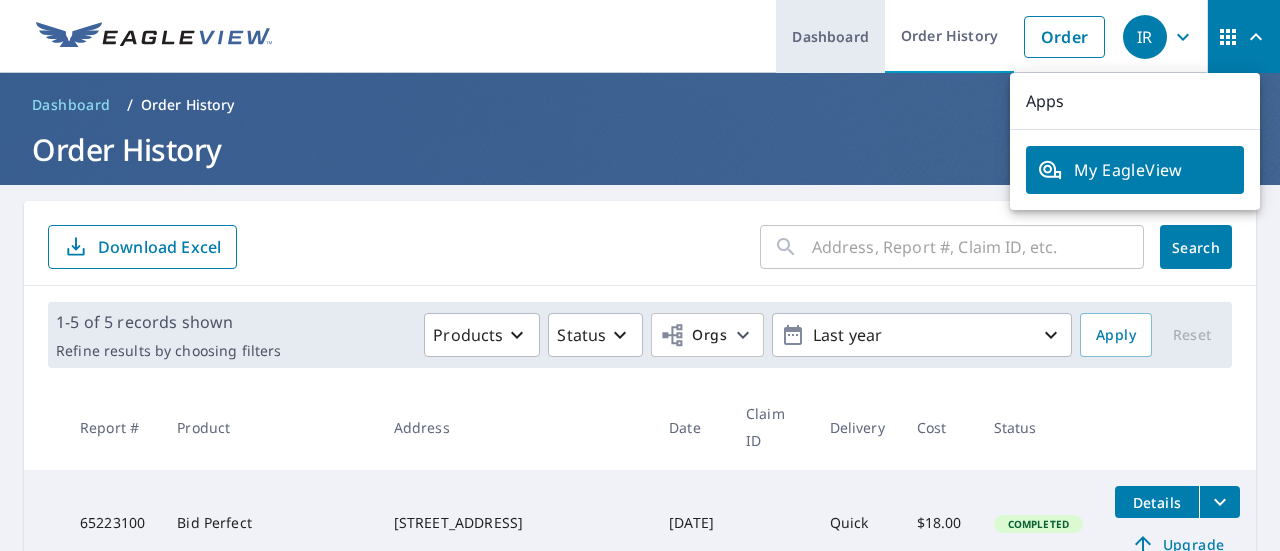 click on "Dashboard" at bounding box center [830, 36] 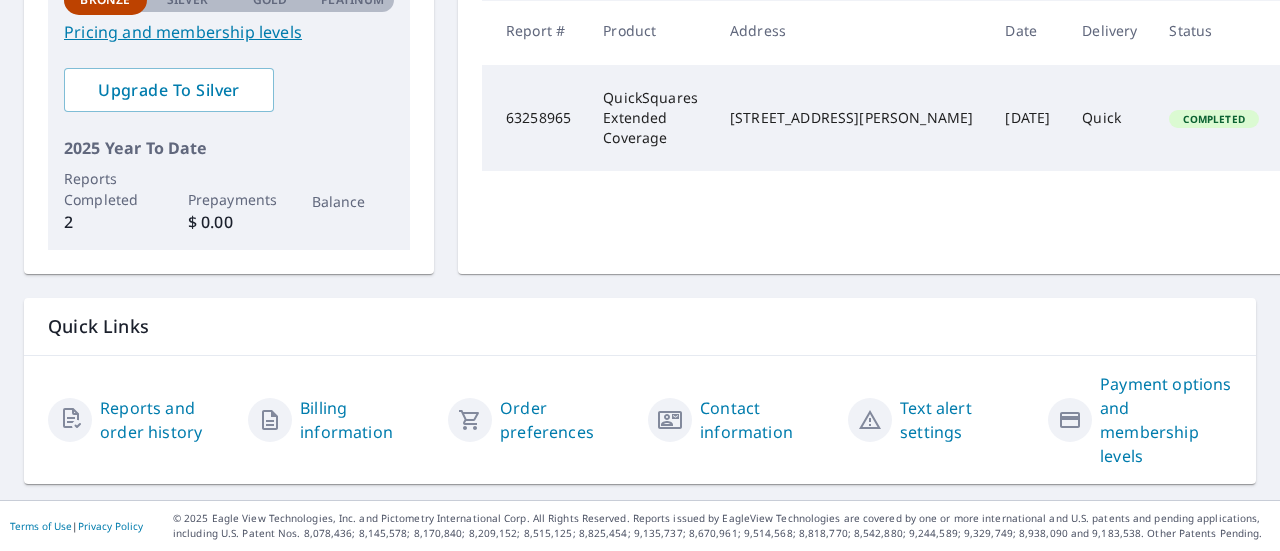 scroll, scrollTop: 0, scrollLeft: 0, axis: both 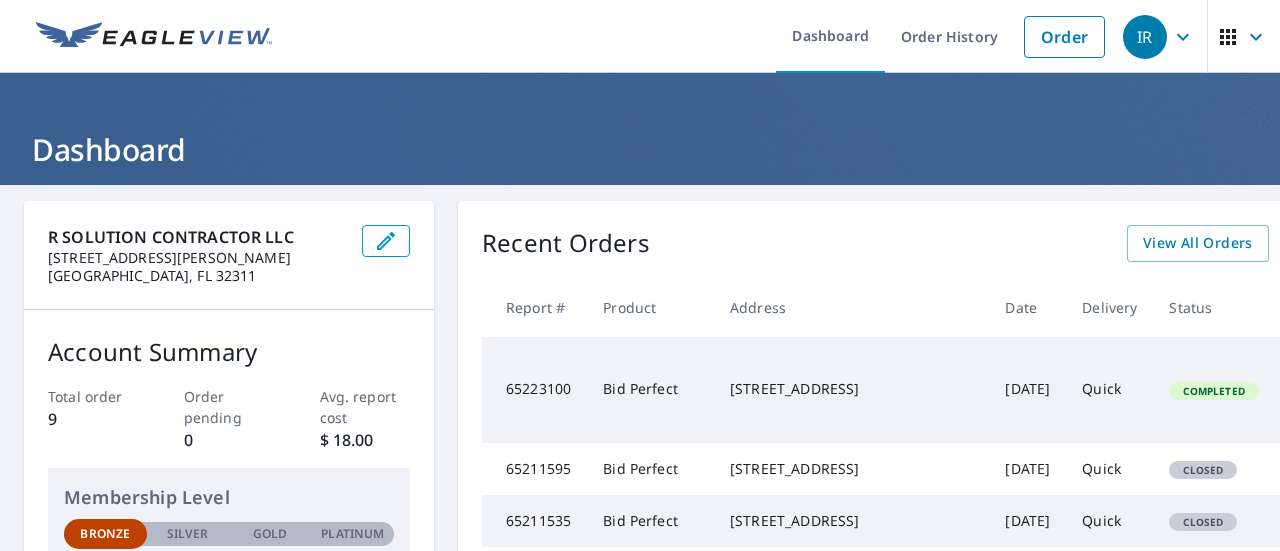 click at bounding box center (154, 37) 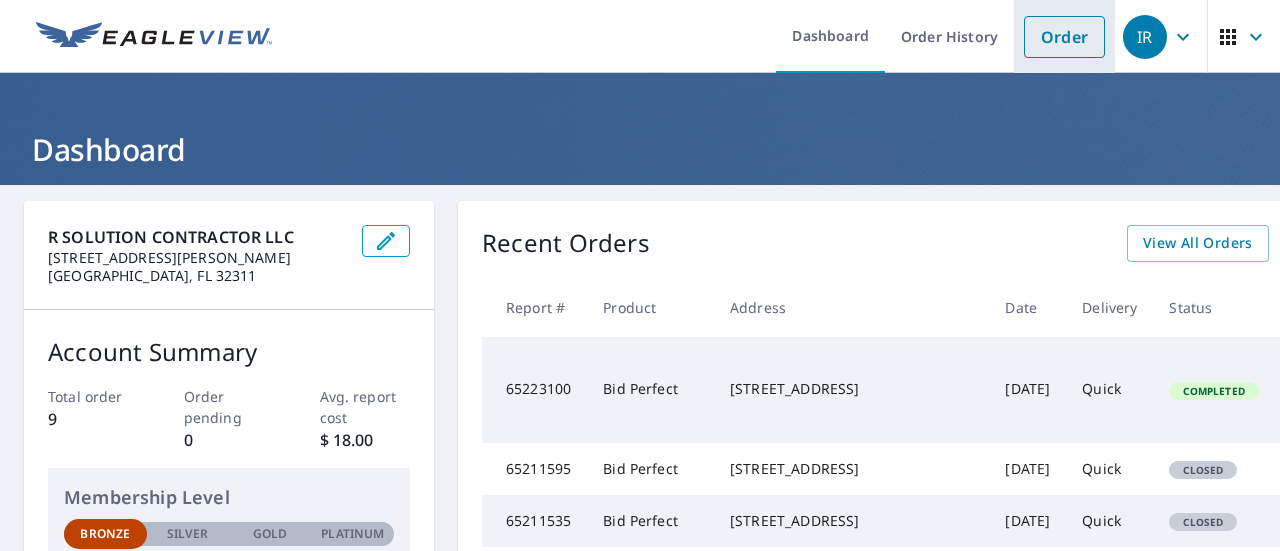 click on "Order" at bounding box center (1064, 37) 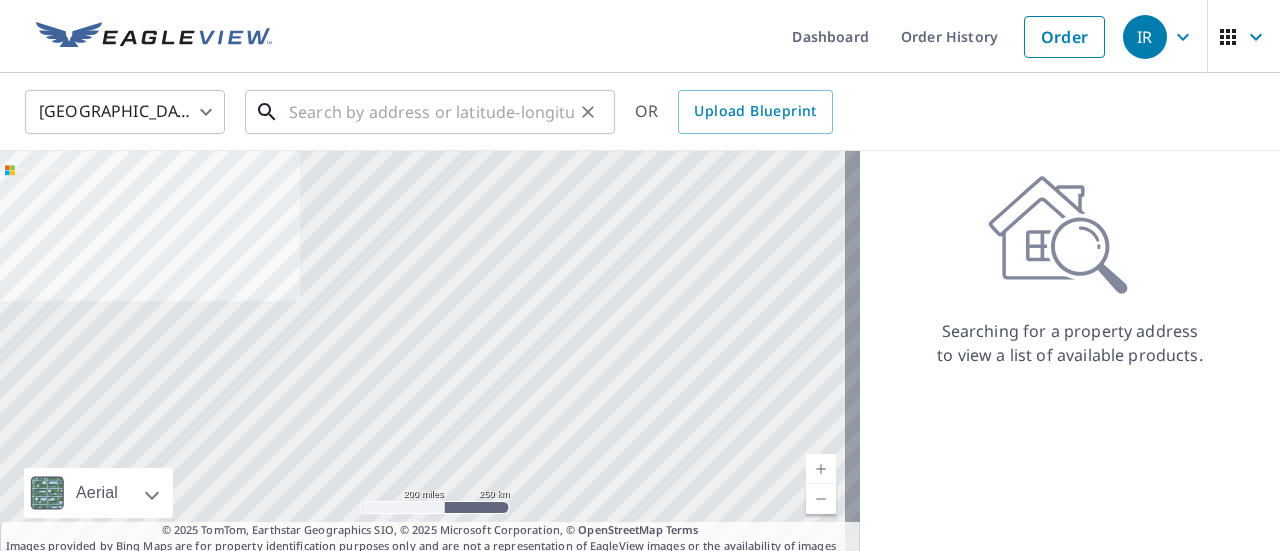 click at bounding box center [431, 112] 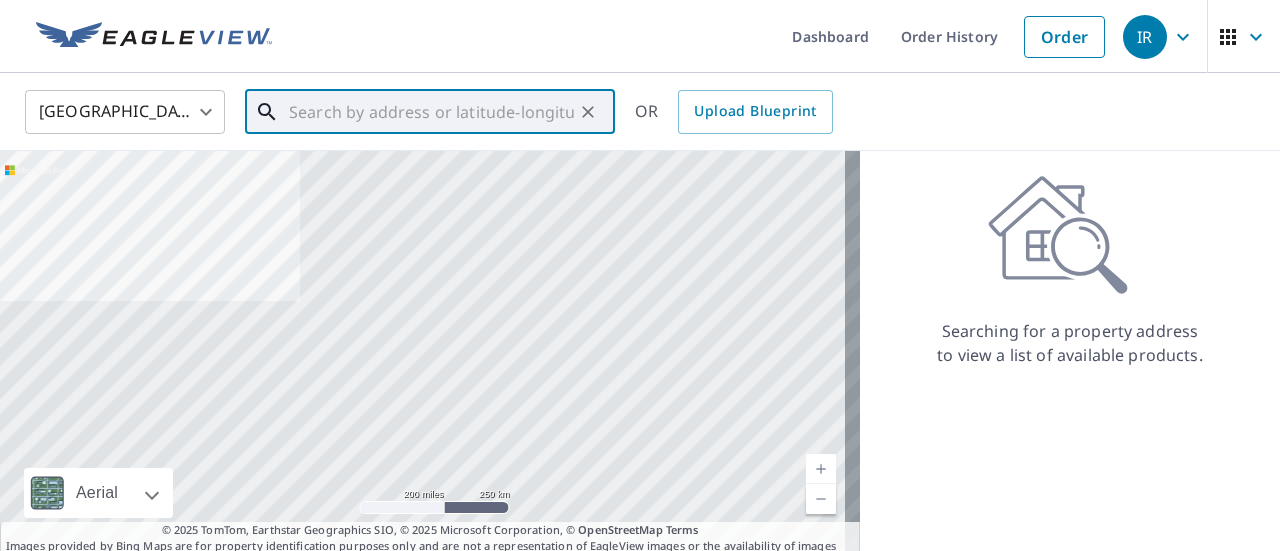 click at bounding box center (431, 112) 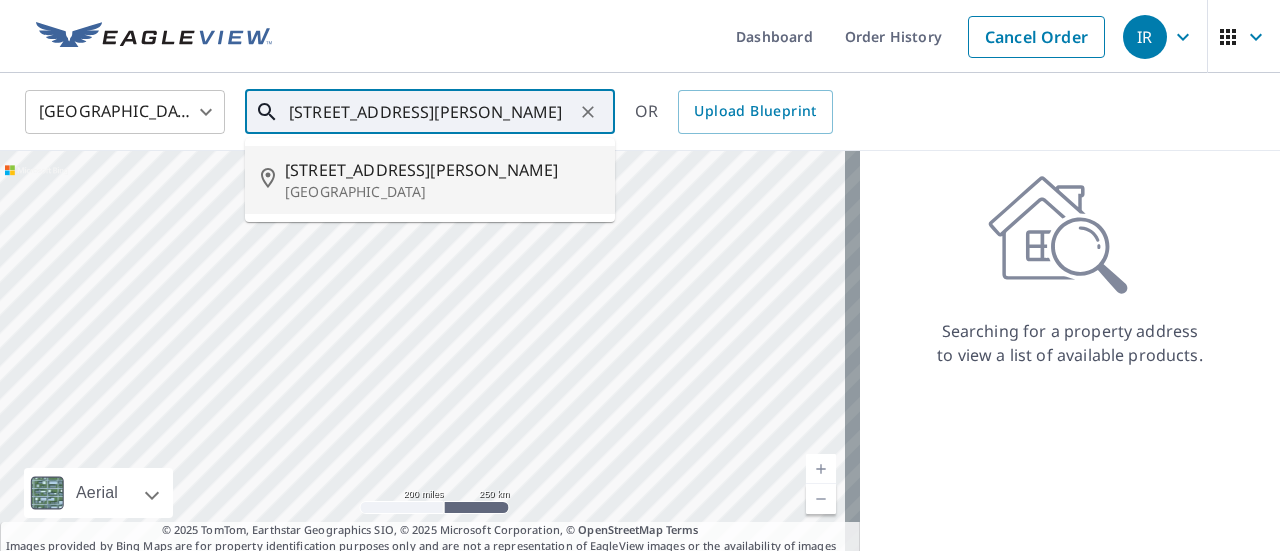 click on "[GEOGRAPHIC_DATA]" at bounding box center [442, 192] 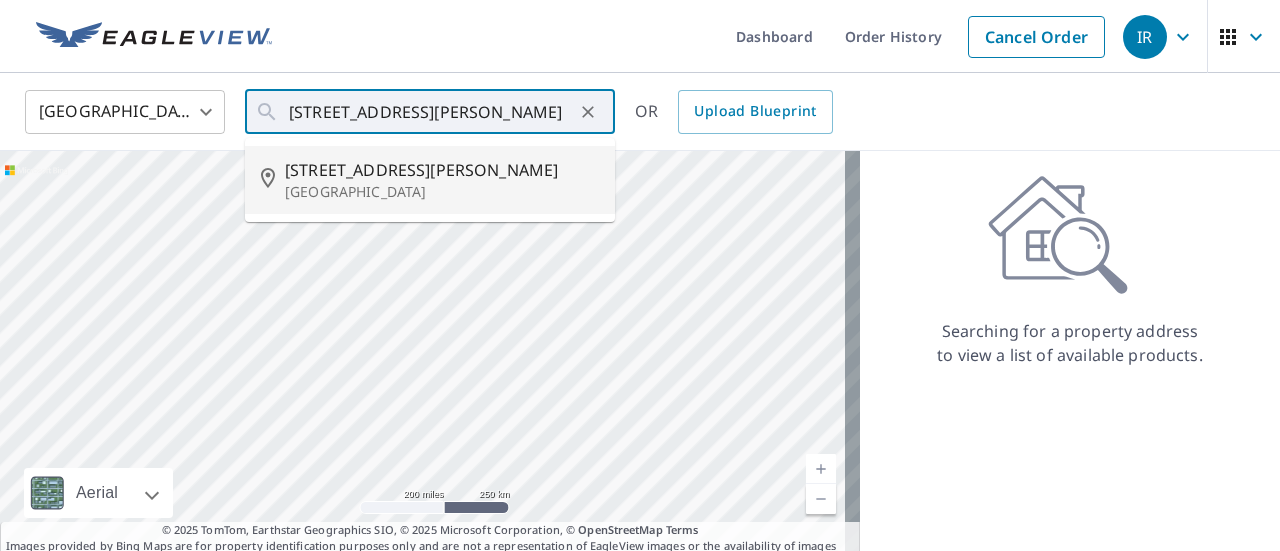 type on "[STREET_ADDRESS][PERSON_NAME]" 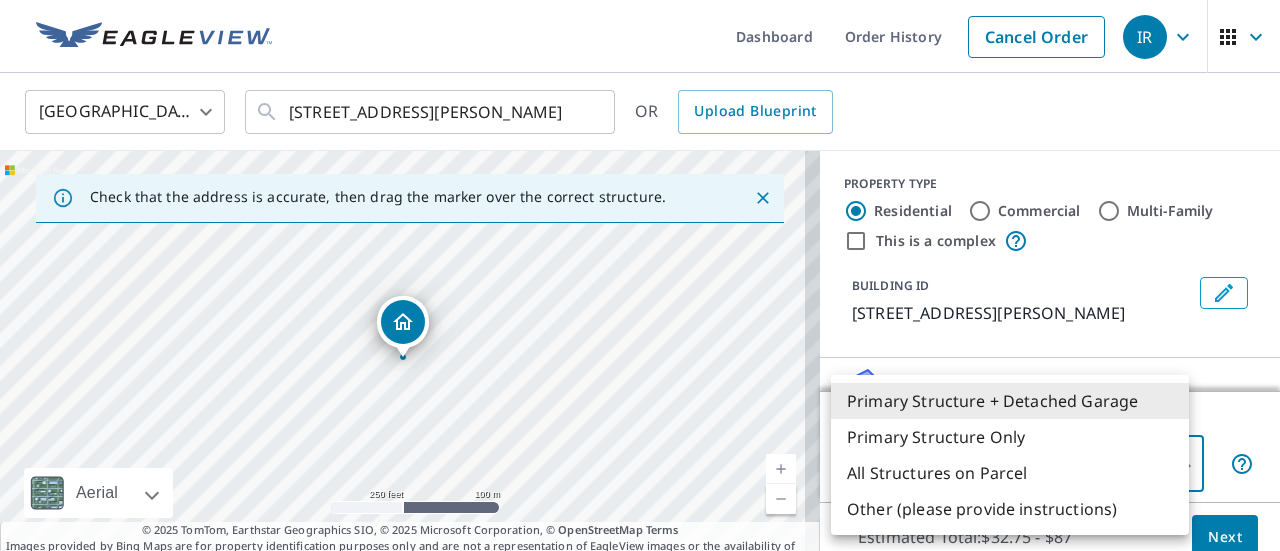click on "IR IR
Dashboard Order History Cancel Order IR [GEOGRAPHIC_DATA] [GEOGRAPHIC_DATA] ​ [STREET_ADDRESS][PERSON_NAME] ​ OR Upload Blueprint Check that the address is accurate, then drag the marker over the correct structure. [STREET_ADDRESS][PERSON_NAME] Aerial Road A standard road map Aerial A detailed look from above Labels Labels 250 feet 100 m © 2025 TomTom, © Vexcel Imaging, © 2025 Microsoft Corporation,  © OpenStreetMap Terms © 2025 TomTom, Earthstar Geographics SIO, © 2025 Microsoft Corporation, ©   OpenStreetMap   Terms Images provided by Bing Maps are for property identification purposes only and are not a representation of EagleView images or the availability of images for the property. PROPERTY TYPE Residential Commercial Multi-Family This is a complex BUILDING ID [STREET_ADDRESS][PERSON_NAME] Full House Products New Full House™ $105 Roof Products New Premium with Regular Delivery Premium $32.75 - $87 Delivery Regular $0 8 ​ Gutter $13.75 Bid Perfect™ $18 Solar Products New $63.25 $79 $30 1" at bounding box center (640, 275) 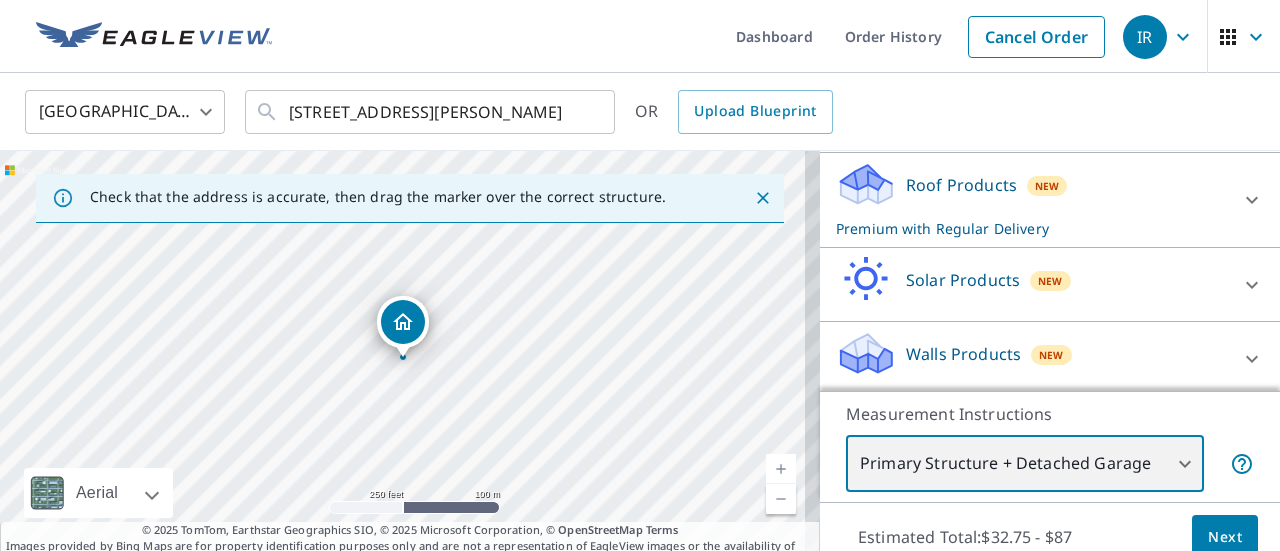 scroll, scrollTop: 282, scrollLeft: 0, axis: vertical 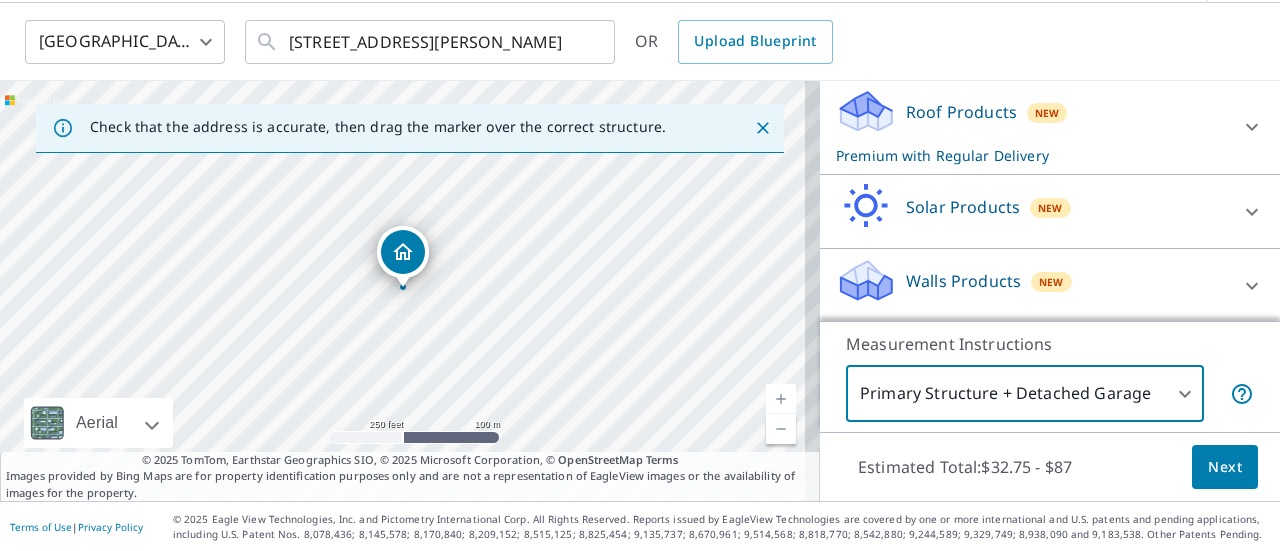 click on "IR IR
Dashboard Order History Cancel Order IR [GEOGRAPHIC_DATA] [GEOGRAPHIC_DATA] ​ [STREET_ADDRESS][PERSON_NAME] ​ OR Upload Blueprint Check that the address is accurate, then drag the marker over the correct structure. [STREET_ADDRESS][PERSON_NAME] Aerial Road A standard road map Aerial A detailed look from above Labels Labels 250 feet 100 m © 2025 TomTom, © Vexcel Imaging, © 2025 Microsoft Corporation,  © OpenStreetMap Terms © 2025 TomTom, Earthstar Geographics SIO, © 2025 Microsoft Corporation, ©   OpenStreetMap   Terms Images provided by Bing Maps are for property identification purposes only and are not a representation of EagleView images or the availability of images for the property. PROPERTY TYPE Residential Commercial Multi-Family This is a complex BUILDING ID [STREET_ADDRESS][PERSON_NAME] Full House Products New Full House™ $105 Roof Products New Premium with Regular Delivery Premium $32.75 - $87 Delivery Regular $0 8 ​ Gutter $13.75 Bid Perfect™ $18 Solar Products New $63.25 $79 $30 1" at bounding box center [640, 275] 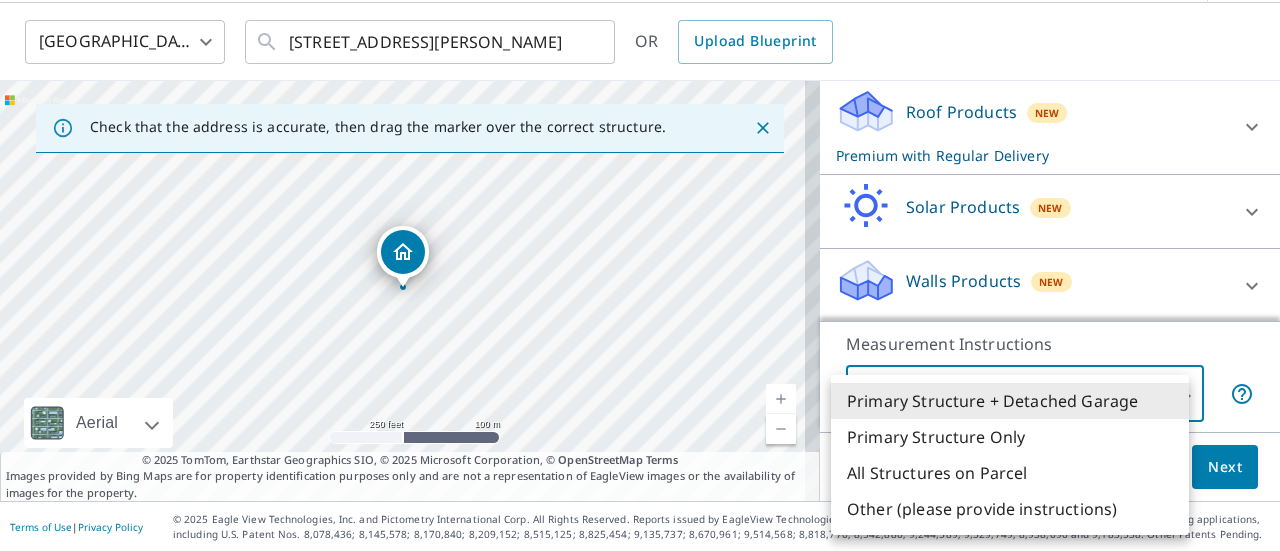 click on "Primary Structure Only" at bounding box center (1010, 437) 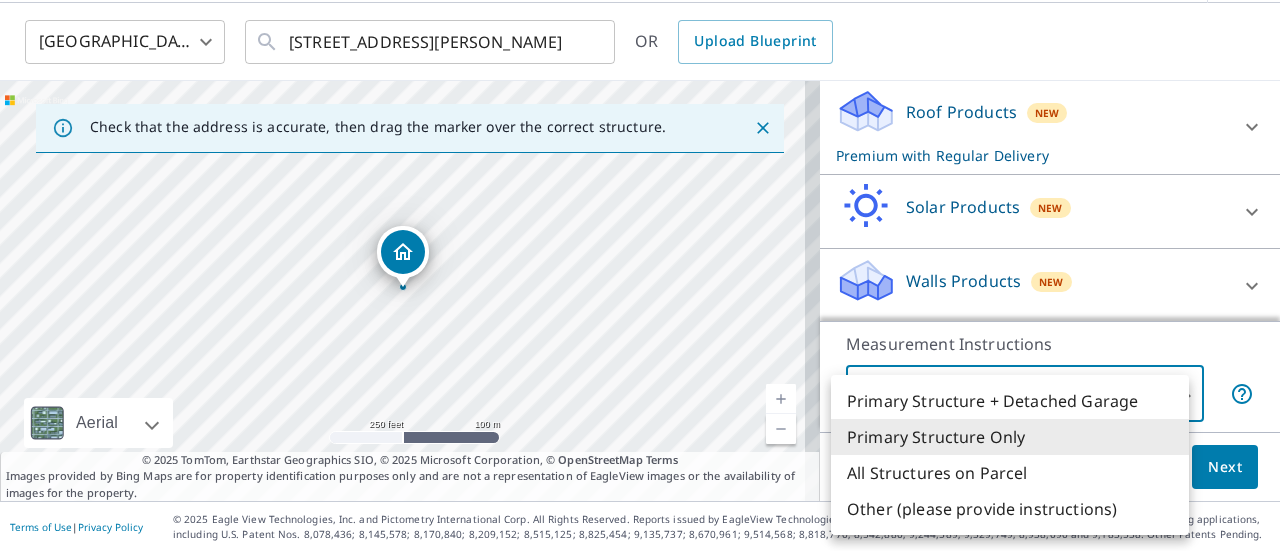 click on "IR IR
Dashboard Order History Cancel Order IR [GEOGRAPHIC_DATA] [GEOGRAPHIC_DATA] ​ [STREET_ADDRESS][PERSON_NAME] ​ OR Upload Blueprint Check that the address is accurate, then drag the marker over the correct structure. [STREET_ADDRESS][PERSON_NAME] Aerial Road A standard road map Aerial A detailed look from above Labels Labels 250 feet 100 m © 2025 TomTom, © Vexcel Imaging, © 2025 Microsoft Corporation,  © OpenStreetMap Terms © 2025 TomTom, Earthstar Geographics SIO, © 2025 Microsoft Corporation, ©   OpenStreetMap   Terms Images provided by Bing Maps are for property identification purposes only and are not a representation of EagleView images or the availability of images for the property. PROPERTY TYPE Residential Commercial Multi-Family This is a complex BUILDING ID [STREET_ADDRESS][PERSON_NAME] Full House Products New Full House™ $105 Roof Products New Premium with Regular Delivery Premium $32.75 - $87 Delivery Regular $0 8 ​ Gutter $13.75 Bid Perfect™ $18 Solar Products New $63.25 $79 $30 2" at bounding box center (640, 275) 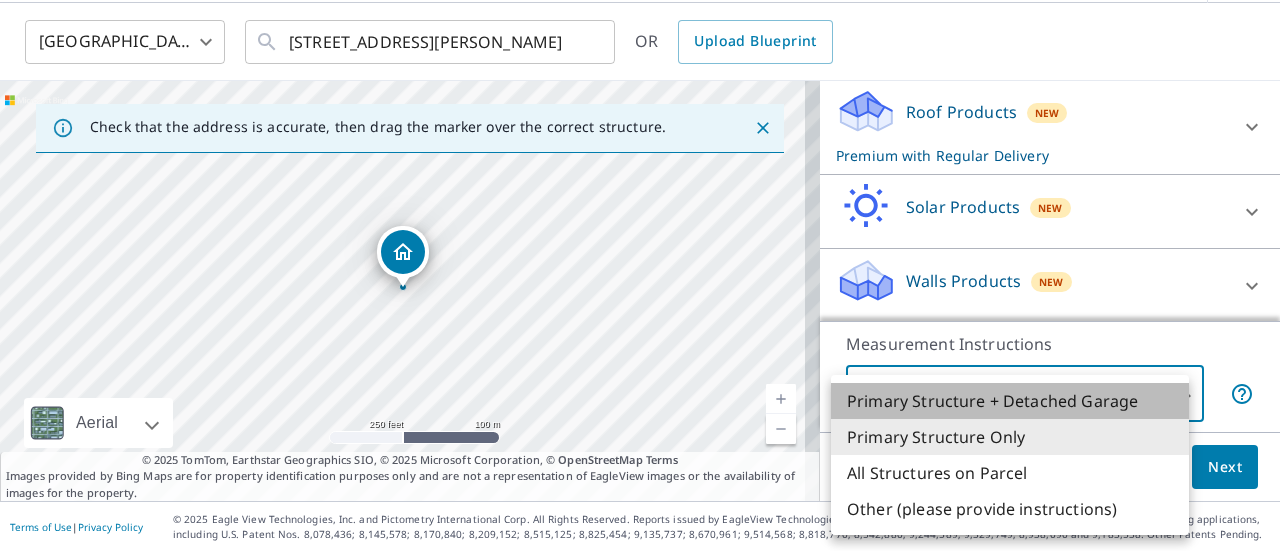click on "Primary Structure + Detached Garage" at bounding box center [1010, 401] 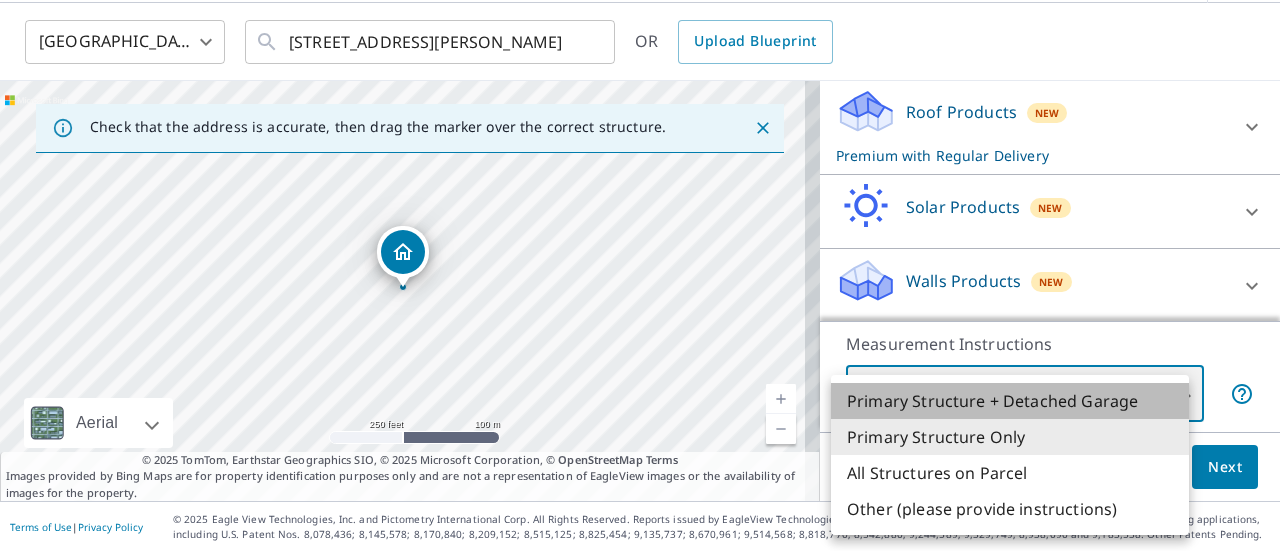 type on "1" 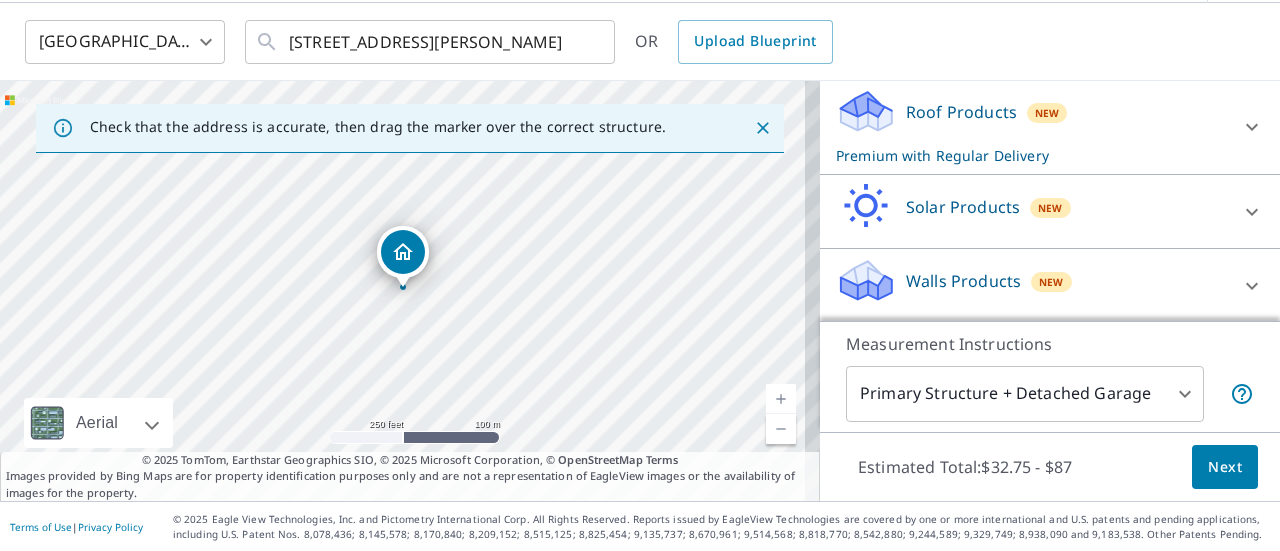 click at bounding box center [403, 277] 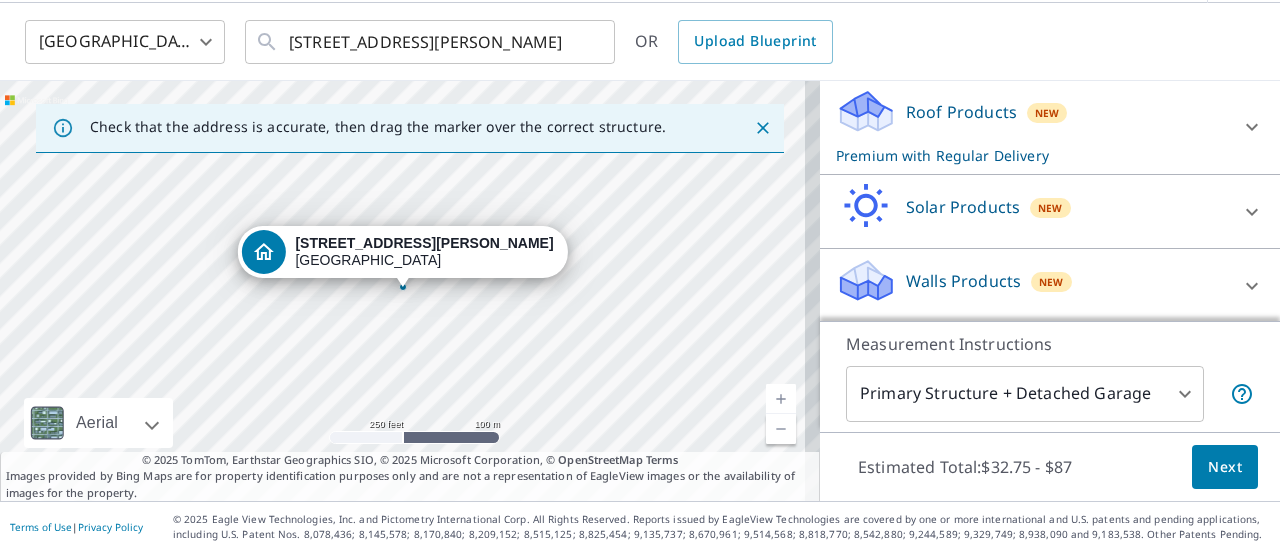 click on "[STREET_ADDRESS][PERSON_NAME]" at bounding box center (424, 252) 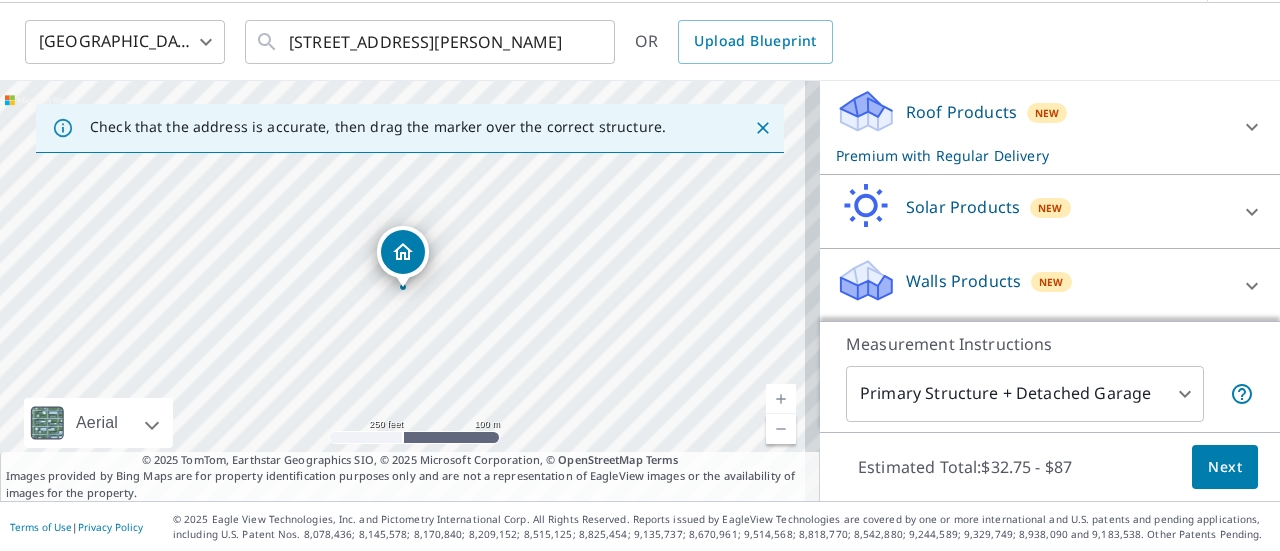 scroll, scrollTop: 0, scrollLeft: 0, axis: both 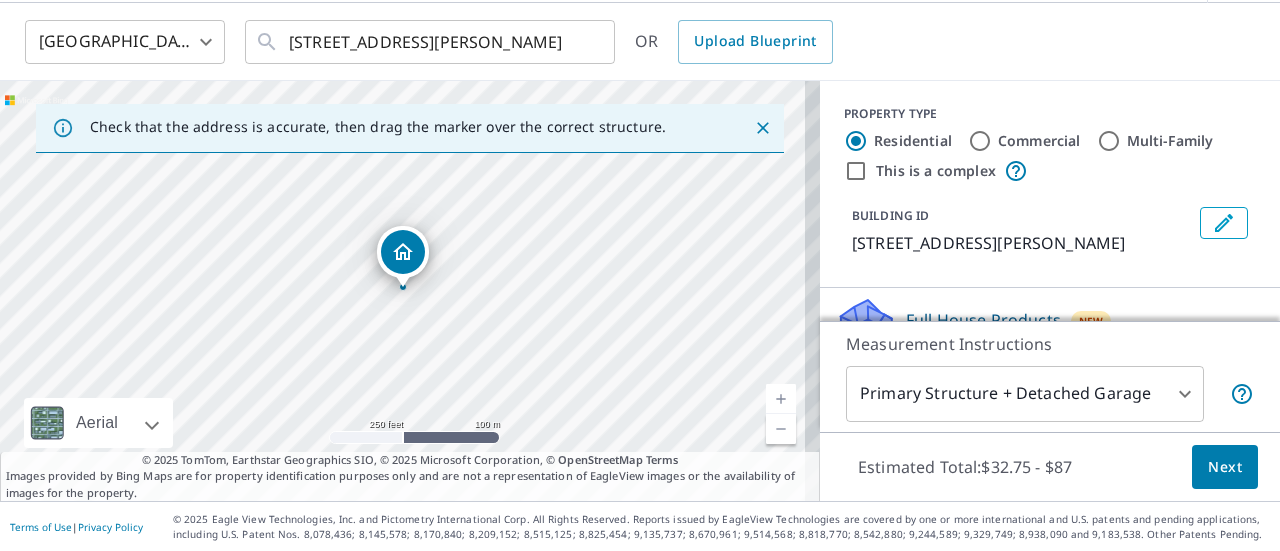 click on "Next" at bounding box center (1225, 467) 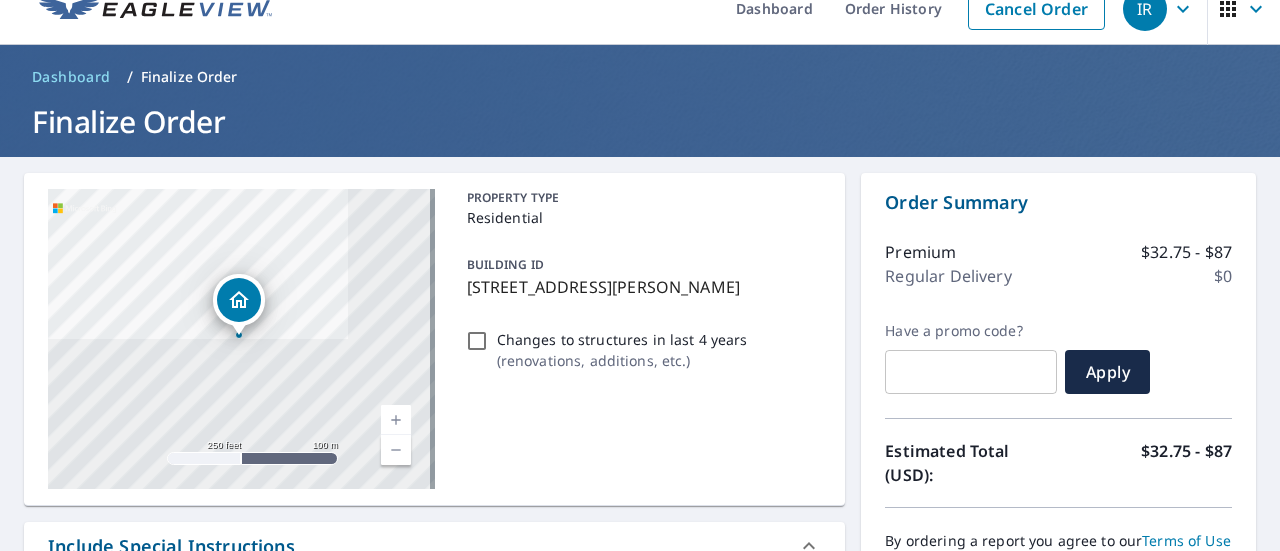scroll, scrollTop: 0, scrollLeft: 0, axis: both 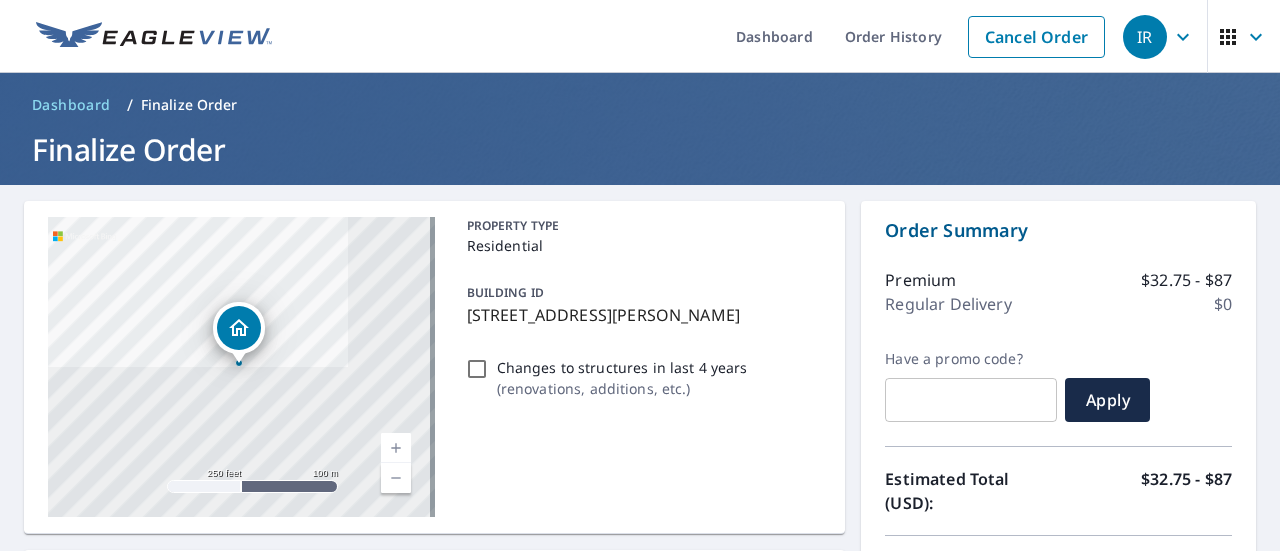 click on "Dashboard" at bounding box center [71, 105] 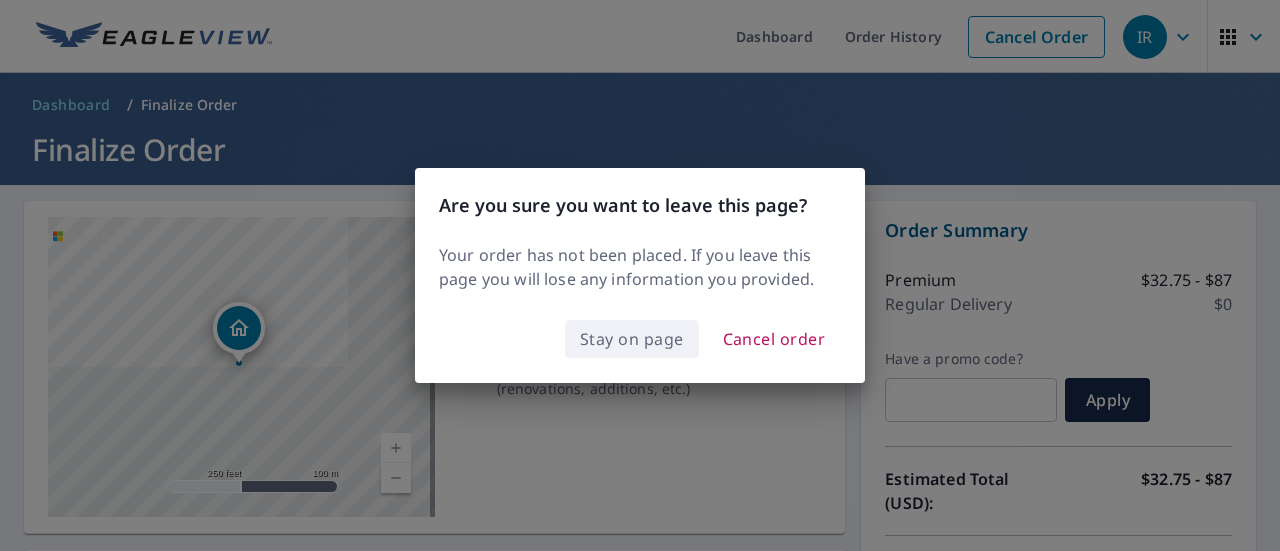 click on "Stay on page" at bounding box center [632, 339] 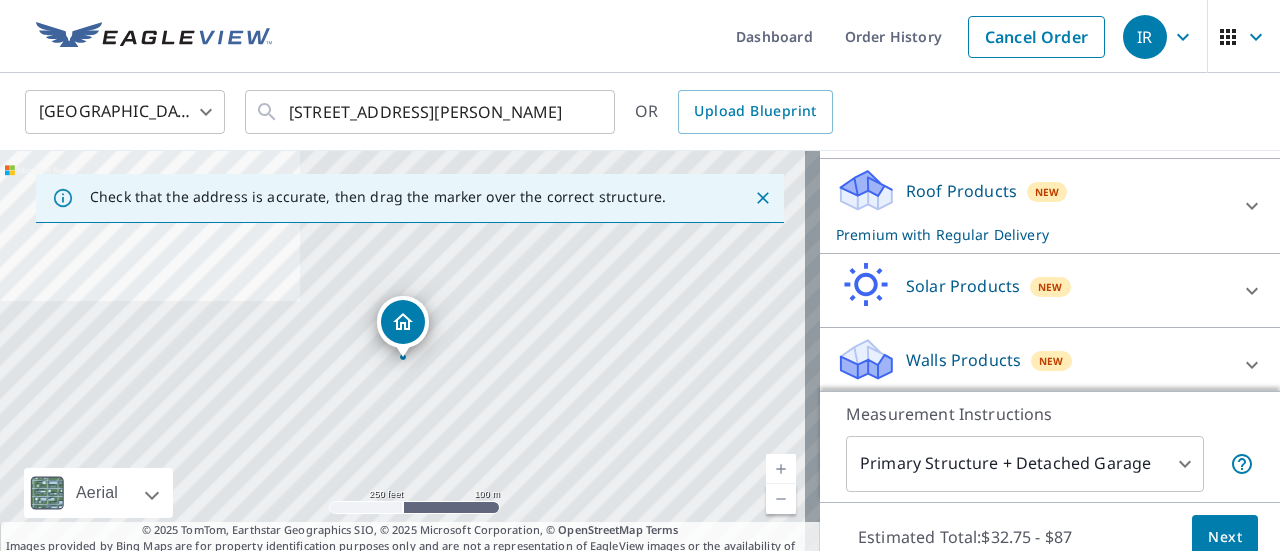 scroll, scrollTop: 282, scrollLeft: 0, axis: vertical 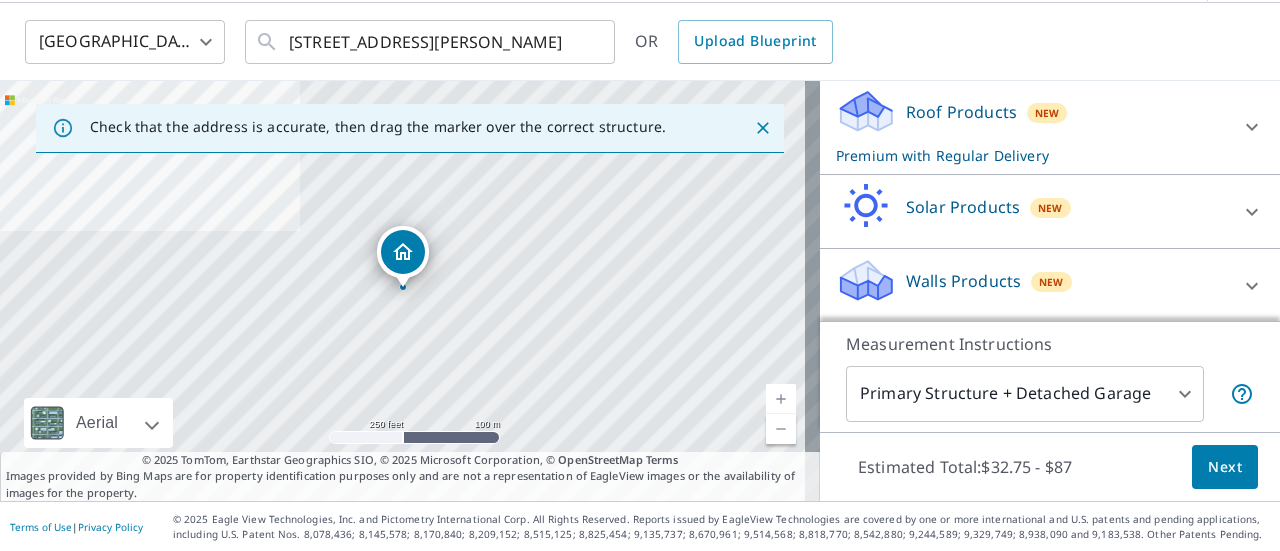 click on "IR IR
Dashboard Order History Cancel Order IR [GEOGRAPHIC_DATA] [GEOGRAPHIC_DATA] ​ [STREET_ADDRESS][PERSON_NAME] ​ OR Upload Blueprint Check that the address is accurate, then drag the marker over the correct structure. [STREET_ADDRESS][PERSON_NAME] Aerial Road A standard road map Aerial A detailed look from above Labels Labels 250 feet 100 m © 2025 TomTom, © Vexcel Imaging, © 2025 Microsoft Corporation,  © OpenStreetMap Terms © 2025 TomTom, Earthstar Geographics SIO, © 2025 Microsoft Corporation, ©   OpenStreetMap   Terms Images provided by Bing Maps are for property identification purposes only and are not a representation of EagleView images or the availability of images for the property. PROPERTY TYPE Residential Commercial Multi-Family This is a complex BUILDING ID [STREET_ADDRESS][PERSON_NAME] Full House Products New Full House™ $105 Roof Products New Premium with Regular Delivery Premium $32.75 - $87 Delivery Regular $0 8 ​ Gutter $13.75 Bid Perfect™ $18 Solar Products New $63.25 $79 $30 1" at bounding box center (640, 275) 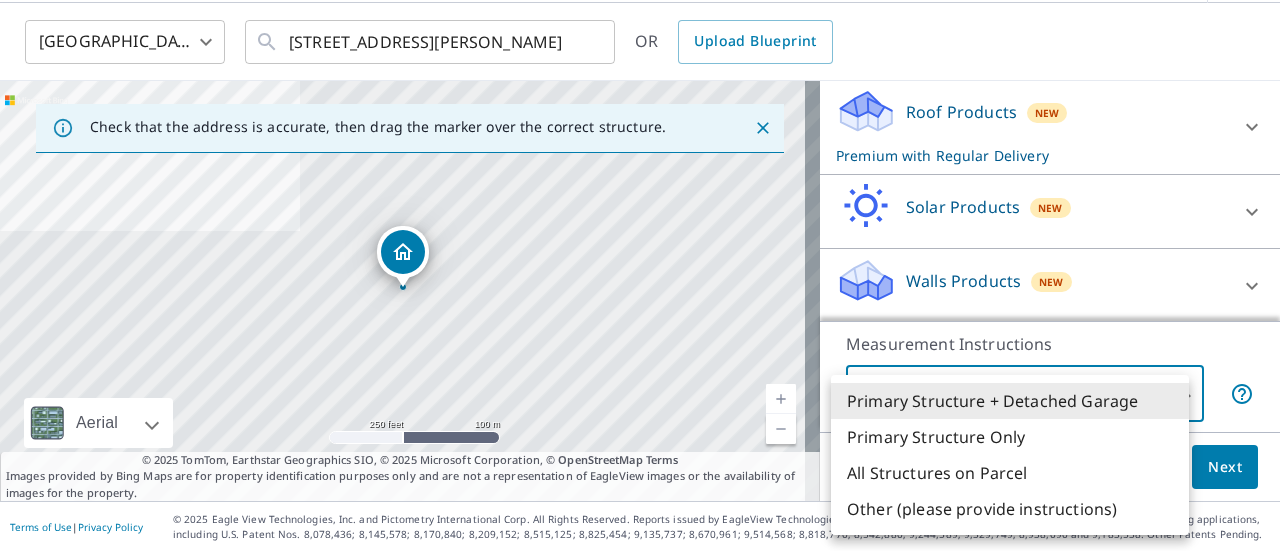click on "Primary Structure + Detached Garage" at bounding box center (1010, 401) 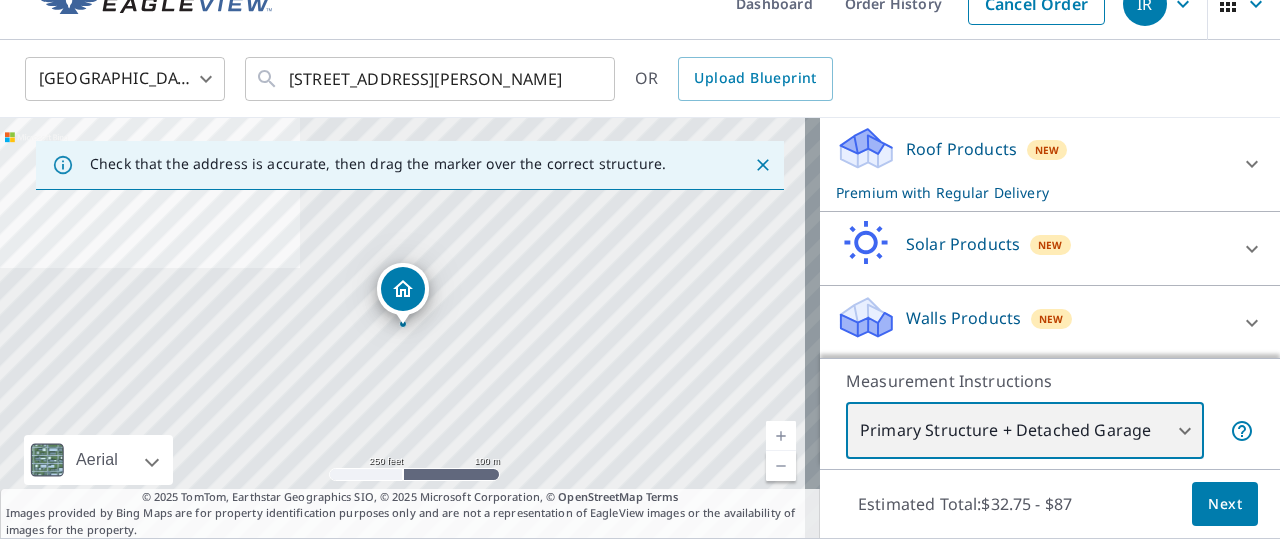 scroll, scrollTop: 0, scrollLeft: 0, axis: both 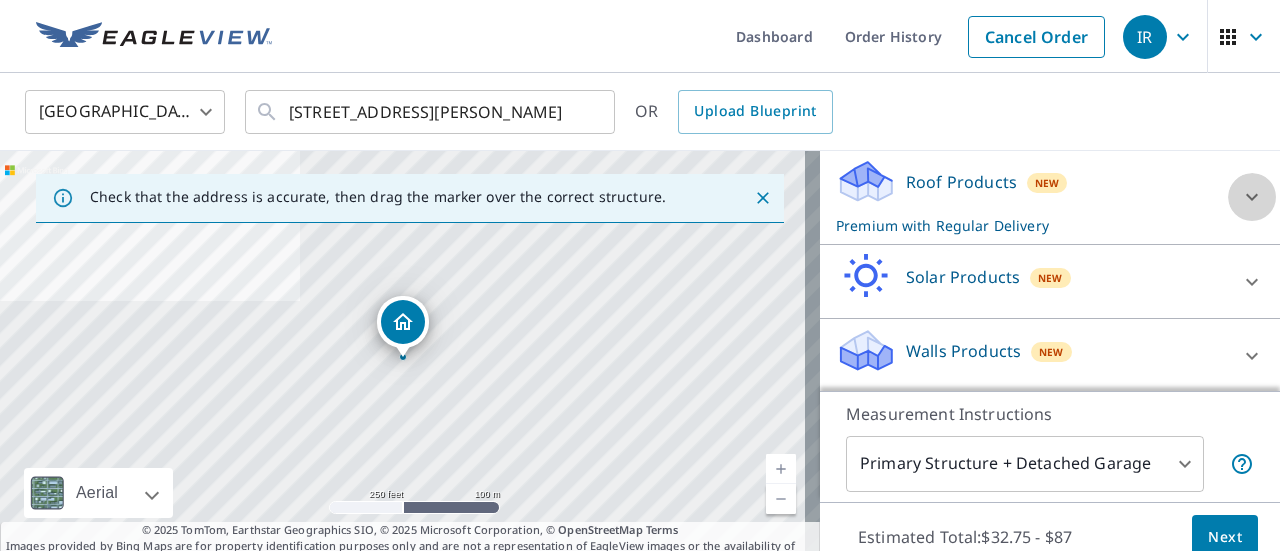 click 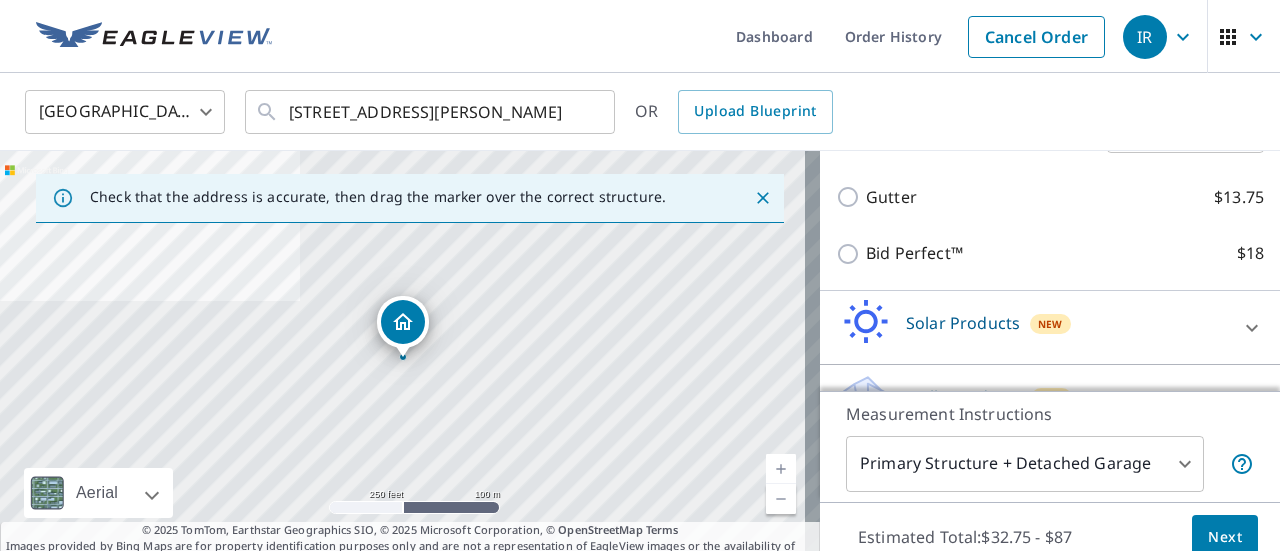 scroll, scrollTop: 457, scrollLeft: 0, axis: vertical 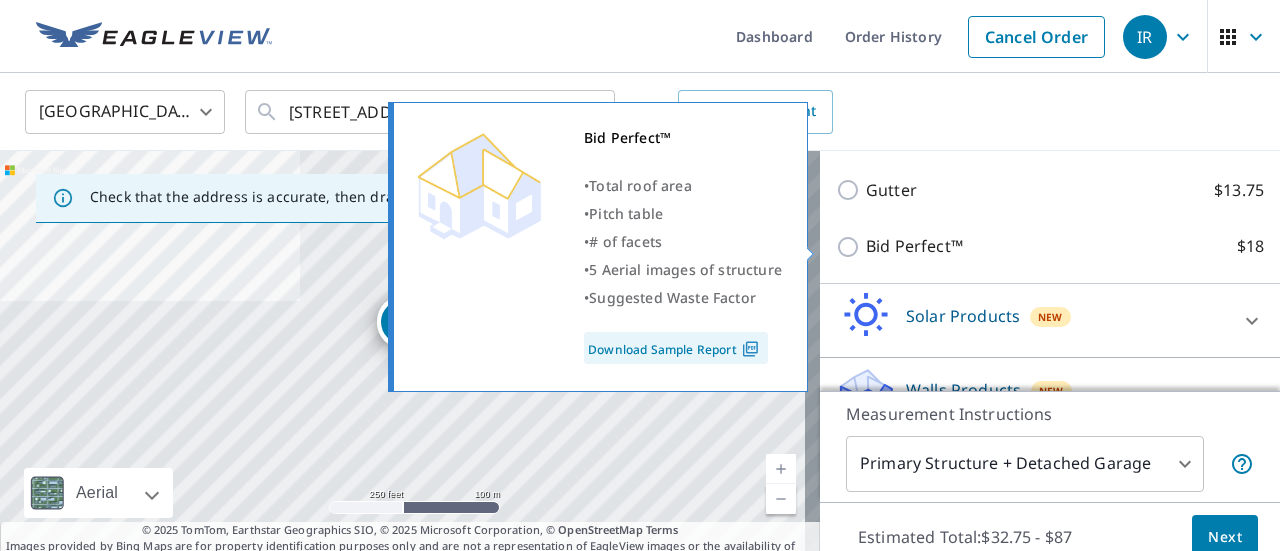 click on "Bid Perfect™ $18" at bounding box center [851, 247] 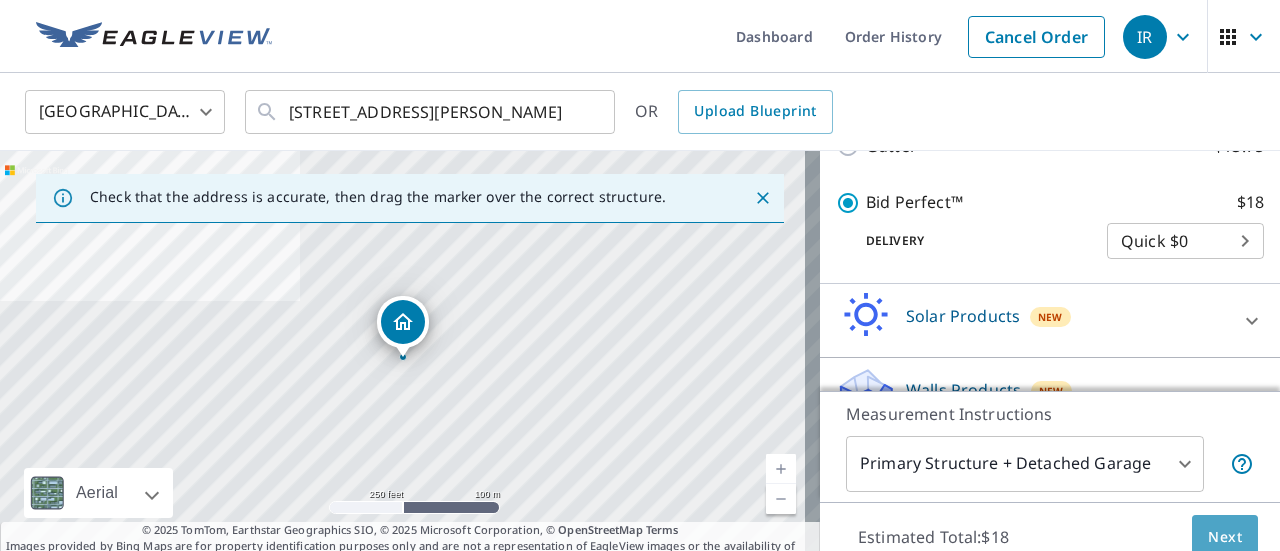 click on "Next" at bounding box center (1225, 537) 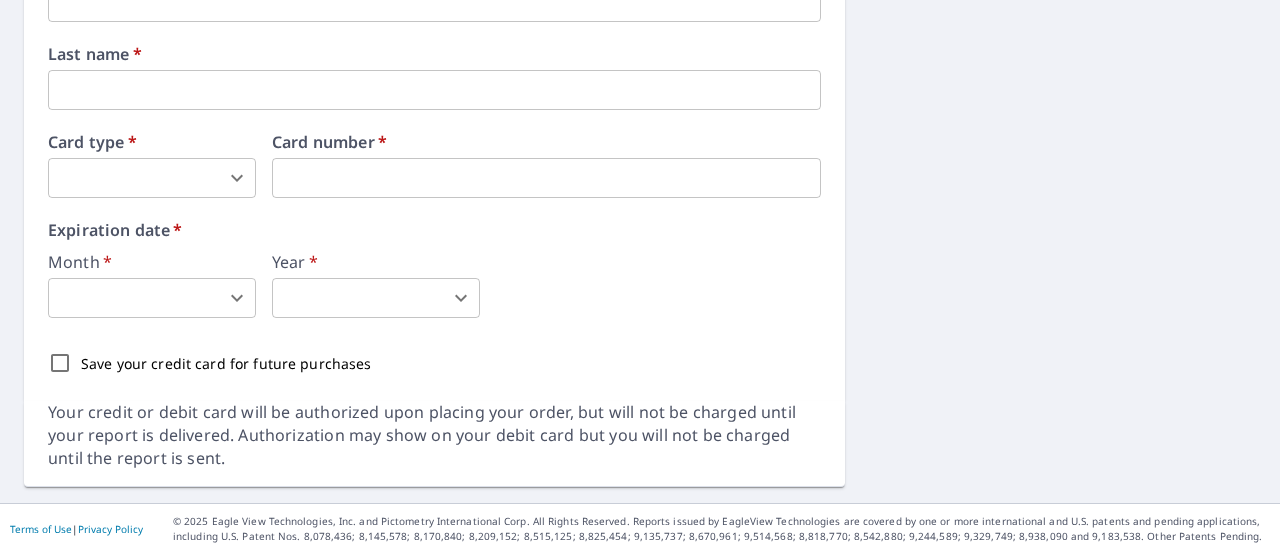 scroll, scrollTop: 658, scrollLeft: 0, axis: vertical 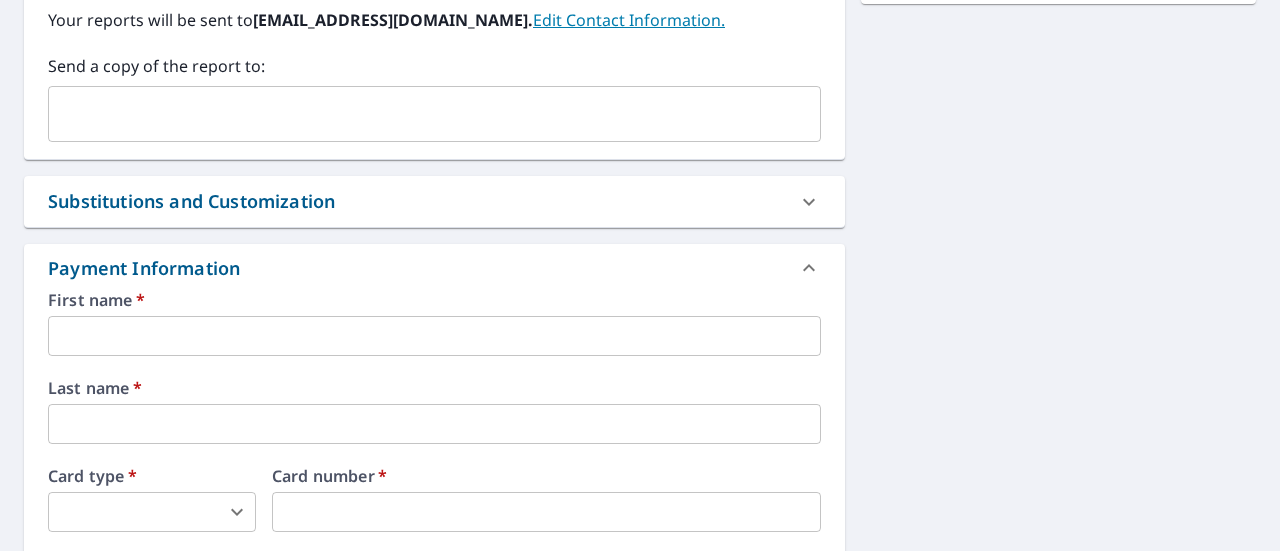 click at bounding box center (434, 336) 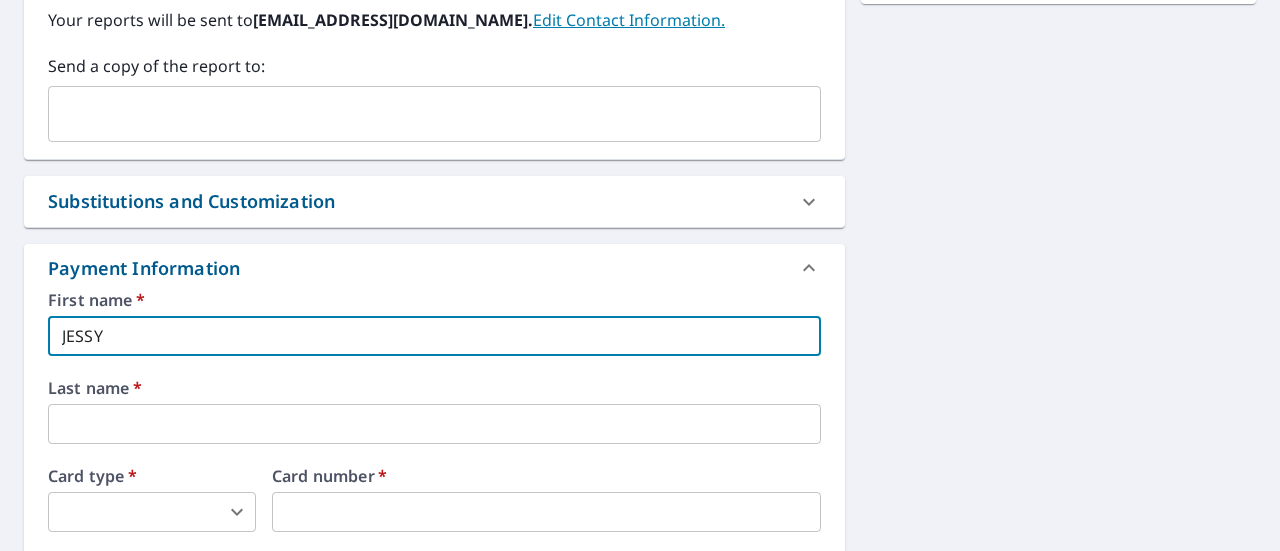 type on "JESSY" 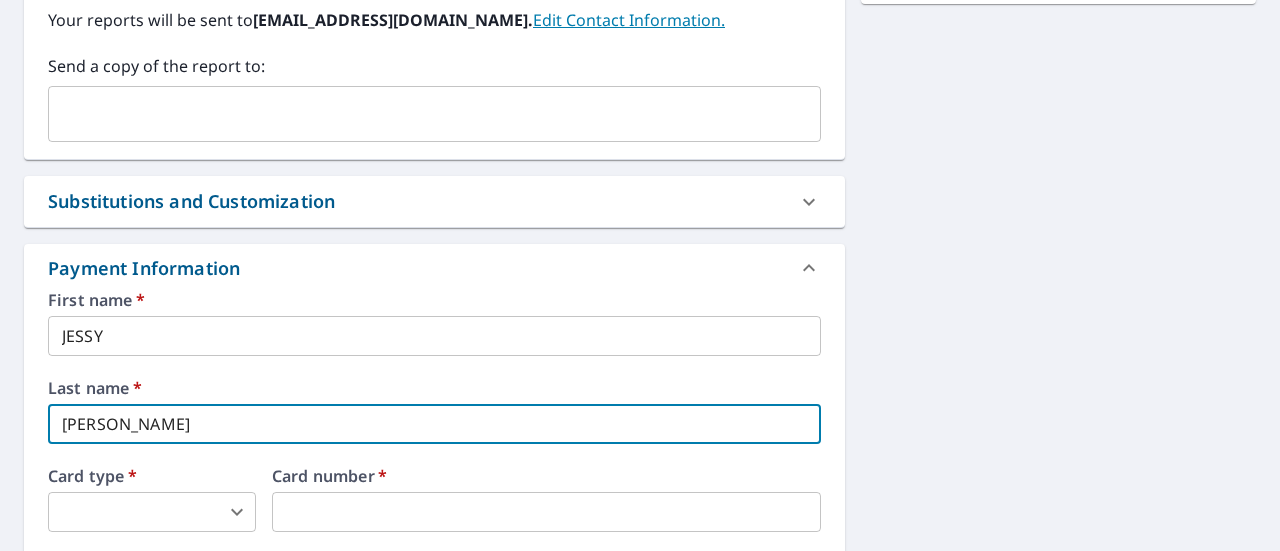 type on "[PERSON_NAME]" 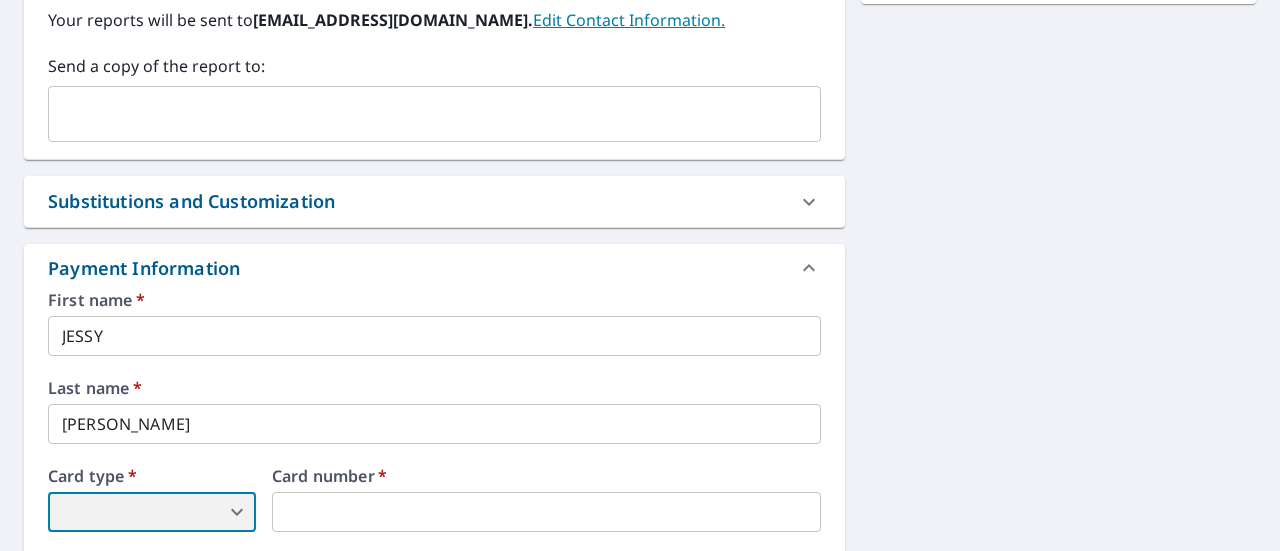 scroll, scrollTop: 992, scrollLeft: 0, axis: vertical 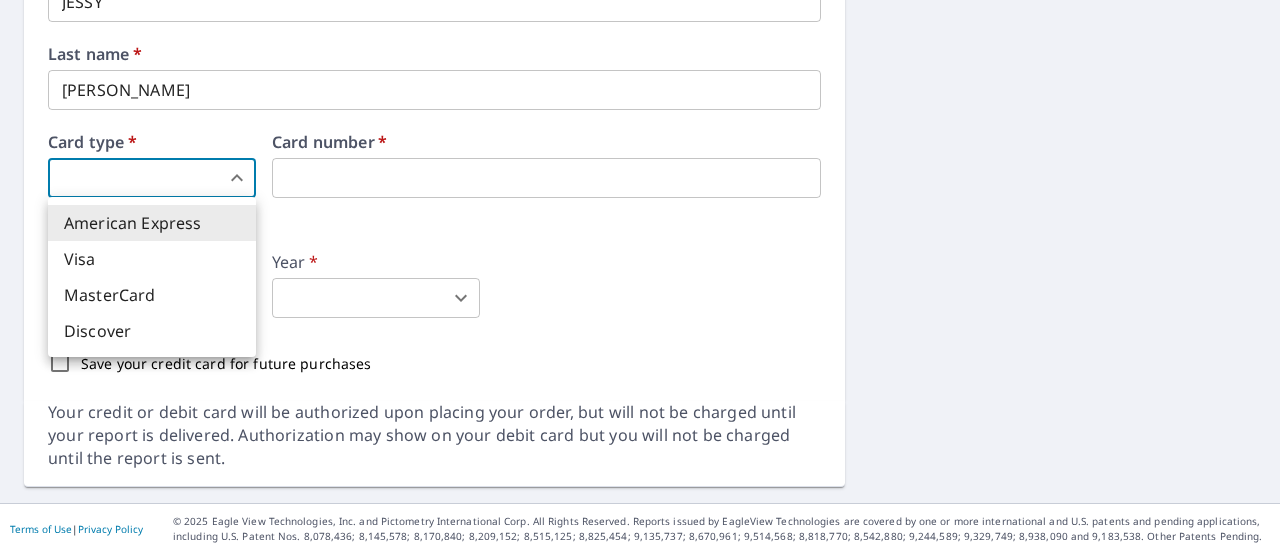 click on "IR IR
Dashboard Order History Cancel Order IR Dashboard / Finalize Order Finalize Order [STREET_ADDRESS][PERSON_NAME] Aerial Road A standard road map Aerial A detailed look from above Labels Labels 250 feet 100 m © 2025 TomTom, © Vexcel Imaging, © 2025 Microsoft Corporation,  © OpenStreetMap Terms PROPERTY TYPE Residential BUILDING ID [STREET_ADDRESS][PERSON_NAME] Changes to structures in last 4 years ( renovations, additions, etc. ) Claim Information Claim number ​ Claim information ​ PO number ​ Date of loss ​ Cat ID ​ Email Recipients Your reports will be sent to  [EMAIL_ADDRESS][DOMAIN_NAME].  Edit Contact Information. Send a copy of the report to: ​ Substitutions and Customization Roof measurement report substitutions If a Bid Perfect - Residential Report is unavailable send me a QuickSquares Report: Yes No Ask If a Residential/Multi-Family Report is unavailable send me a Commercial Report: Yes No Ask Yes No Ask Yes No Ask Additional Report Formats (Not available for all reports) DXF" at bounding box center [640, 275] 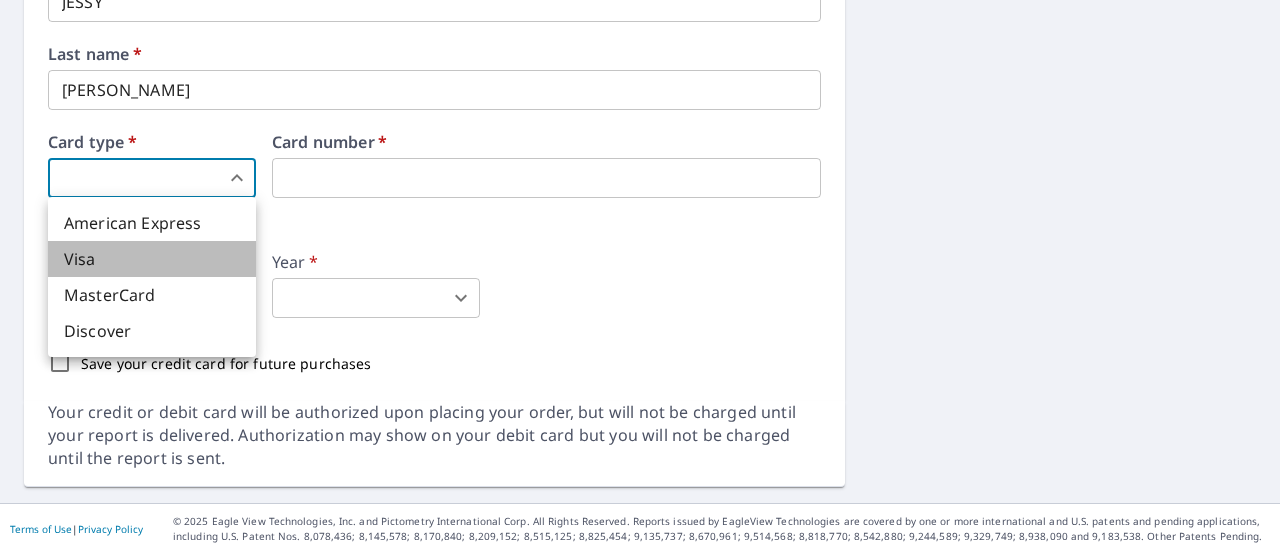 click on "Visa" at bounding box center (152, 259) 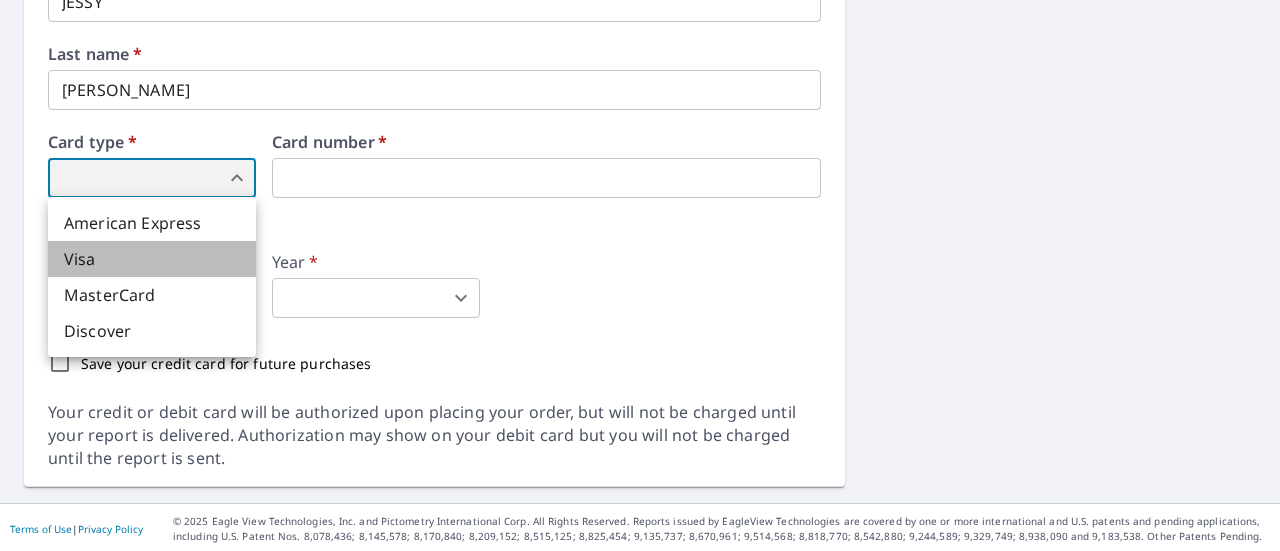 type on "2" 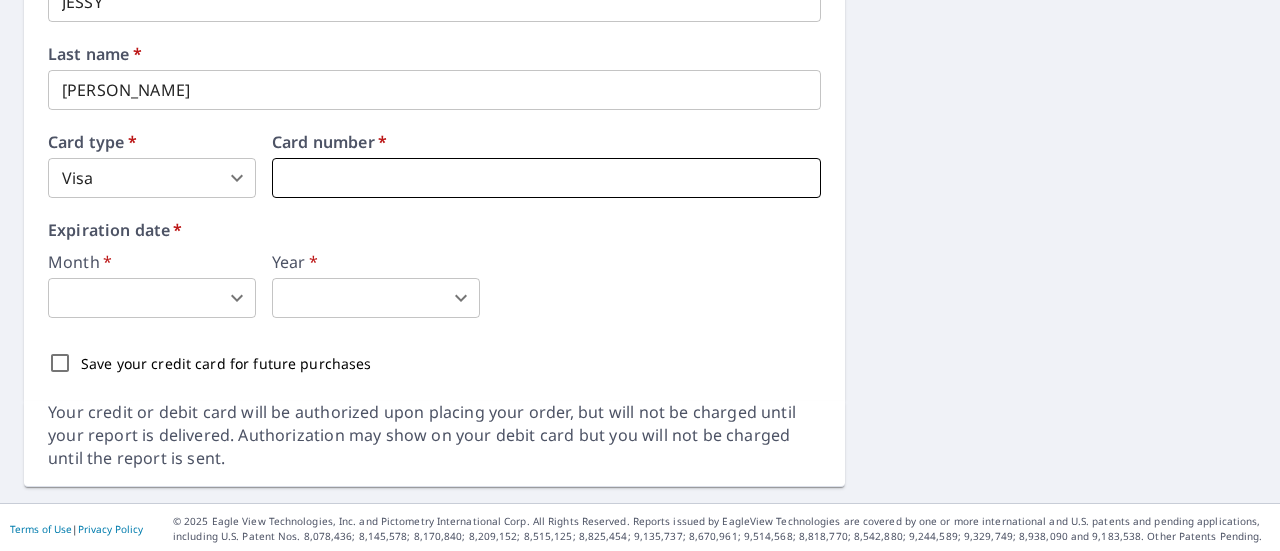 click at bounding box center [546, 178] 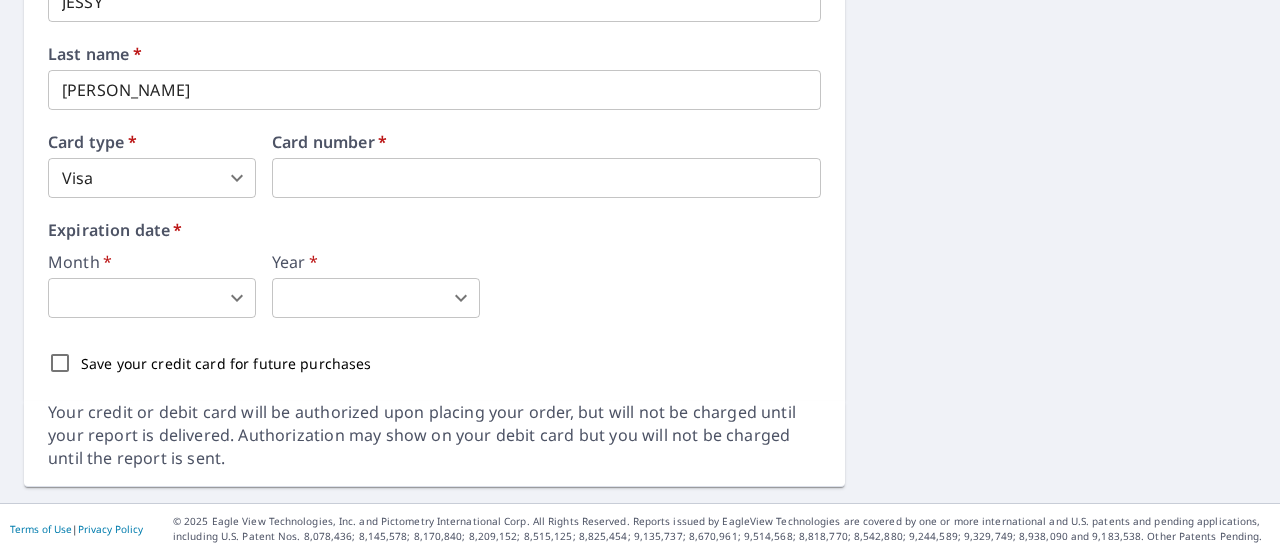 click on "IR IR
Dashboard Order History Cancel Order IR Dashboard / Finalize Order Finalize Order [STREET_ADDRESS][PERSON_NAME] Aerial Road A standard road map Aerial A detailed look from above Labels Labels 250 feet 100 m © 2025 TomTom, © Vexcel Imaging, © 2025 Microsoft Corporation,  © OpenStreetMap Terms PROPERTY TYPE Residential BUILDING ID [STREET_ADDRESS][PERSON_NAME] Changes to structures in last 4 years ( renovations, additions, etc. ) Claim Information Claim number ​ Claim information ​ PO number ​ Date of loss ​ Cat ID ​ Email Recipients Your reports will be sent to  [EMAIL_ADDRESS][DOMAIN_NAME].  Edit Contact Information. Send a copy of the report to: ​ Substitutions and Customization Roof measurement report substitutions If a Bid Perfect - Residential Report is unavailable send me a QuickSquares Report: Yes No Ask If a Residential/Multi-Family Report is unavailable send me a Commercial Report: Yes No Ask Yes No Ask Yes No Ask Additional Report Formats (Not available for all reports) DXF" at bounding box center [640, 275] 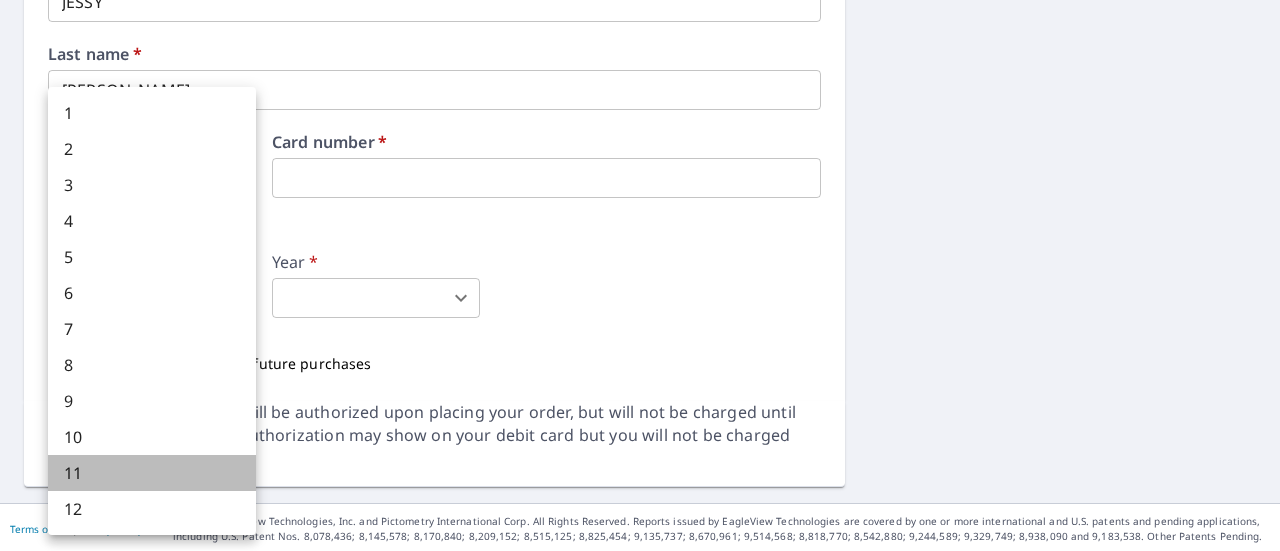 click on "11" at bounding box center (152, 473) 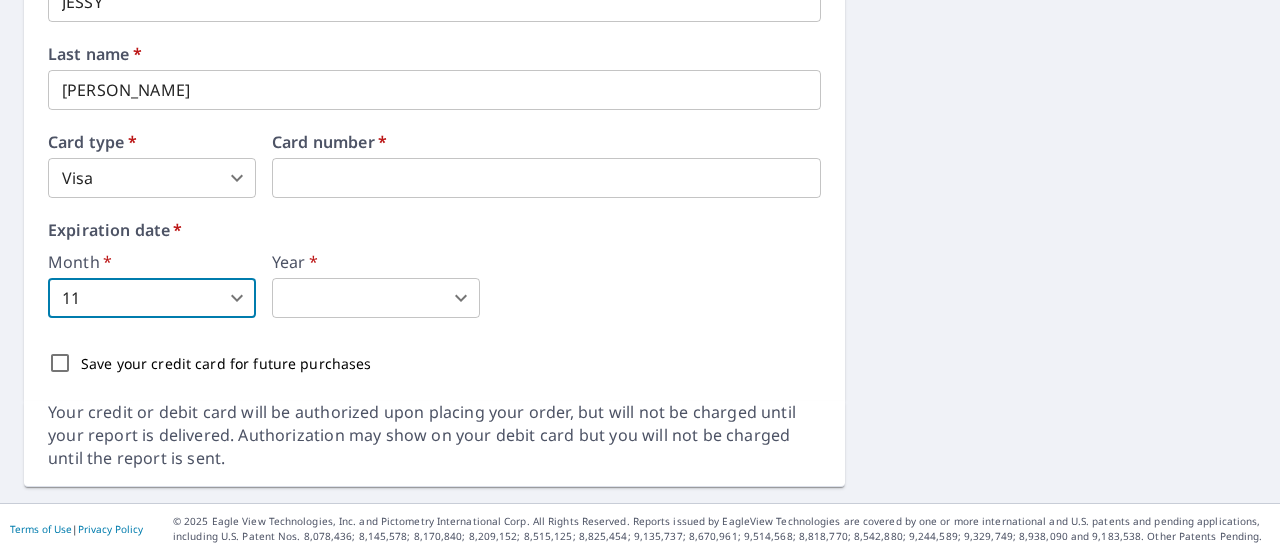 click on "IR IR
Dashboard Order History Cancel Order IR Dashboard / Finalize Order Finalize Order [STREET_ADDRESS][PERSON_NAME] Aerial Road A standard road map Aerial A detailed look from above Labels Labels 250 feet 100 m © 2025 TomTom, © Vexcel Imaging, © 2025 Microsoft Corporation,  © OpenStreetMap Terms PROPERTY TYPE Residential BUILDING ID [STREET_ADDRESS][PERSON_NAME] Changes to structures in last 4 years ( renovations, additions, etc. ) Claim Information Claim number ​ Claim information ​ PO number ​ Date of loss ​ Cat ID ​ Email Recipients Your reports will be sent to  [EMAIL_ADDRESS][DOMAIN_NAME].  Edit Contact Information. Send a copy of the report to: ​ Substitutions and Customization Roof measurement report substitutions If a Bid Perfect - Residential Report is unavailable send me a QuickSquares Report: Yes No Ask If a Residential/Multi-Family Report is unavailable send me a Commercial Report: Yes No Ask Yes No Ask Yes No Ask Additional Report Formats (Not available for all reports) DXF" at bounding box center (640, 275) 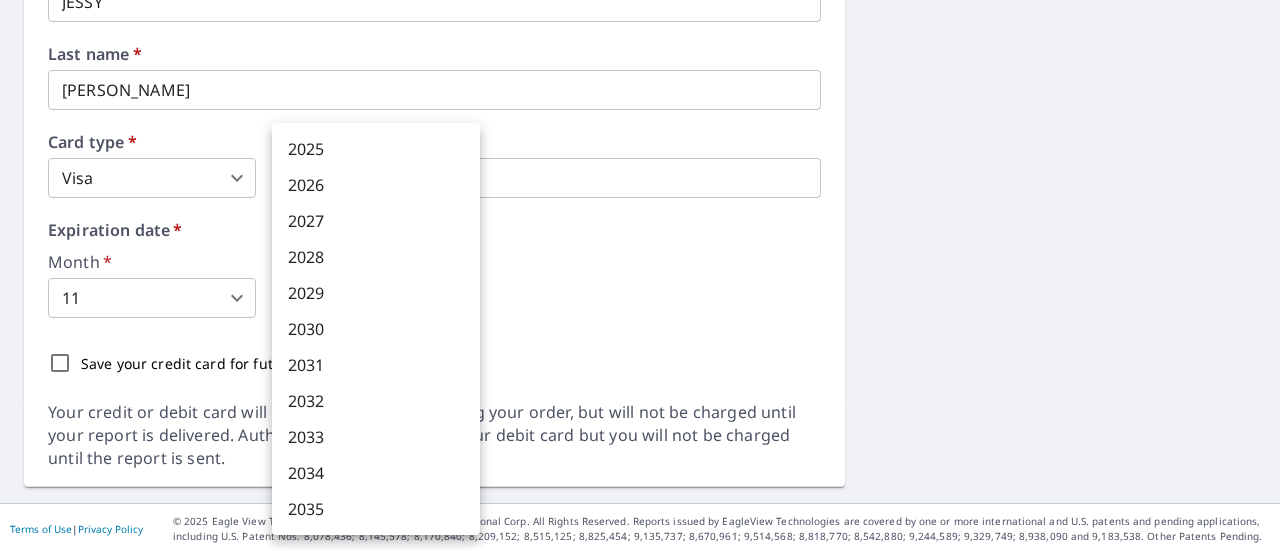 click on "2029" at bounding box center (376, 293) 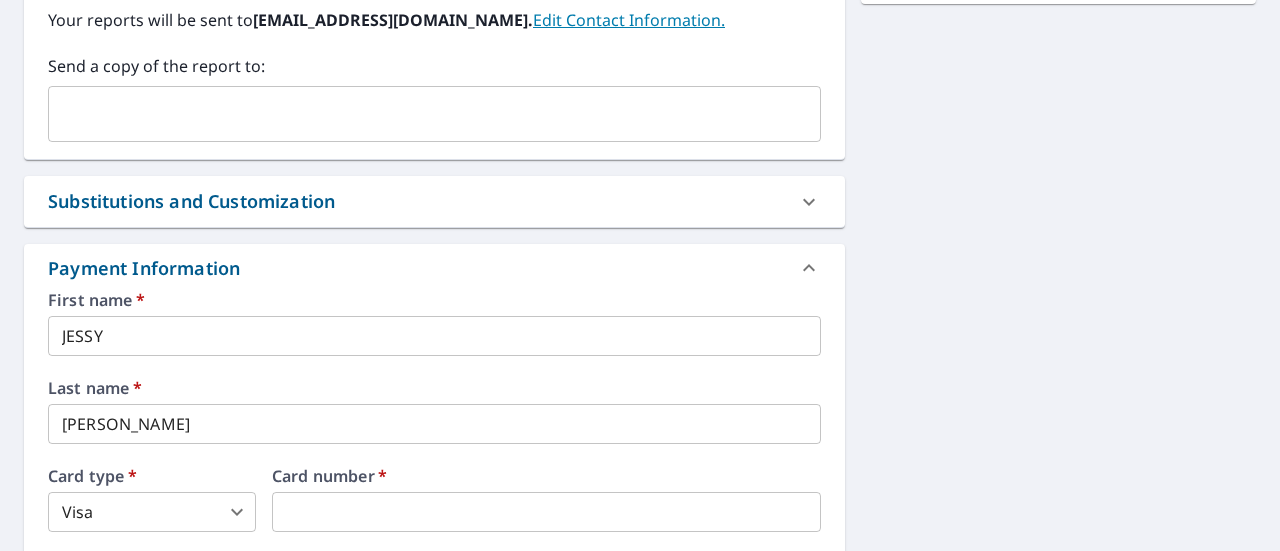 scroll, scrollTop: 325, scrollLeft: 0, axis: vertical 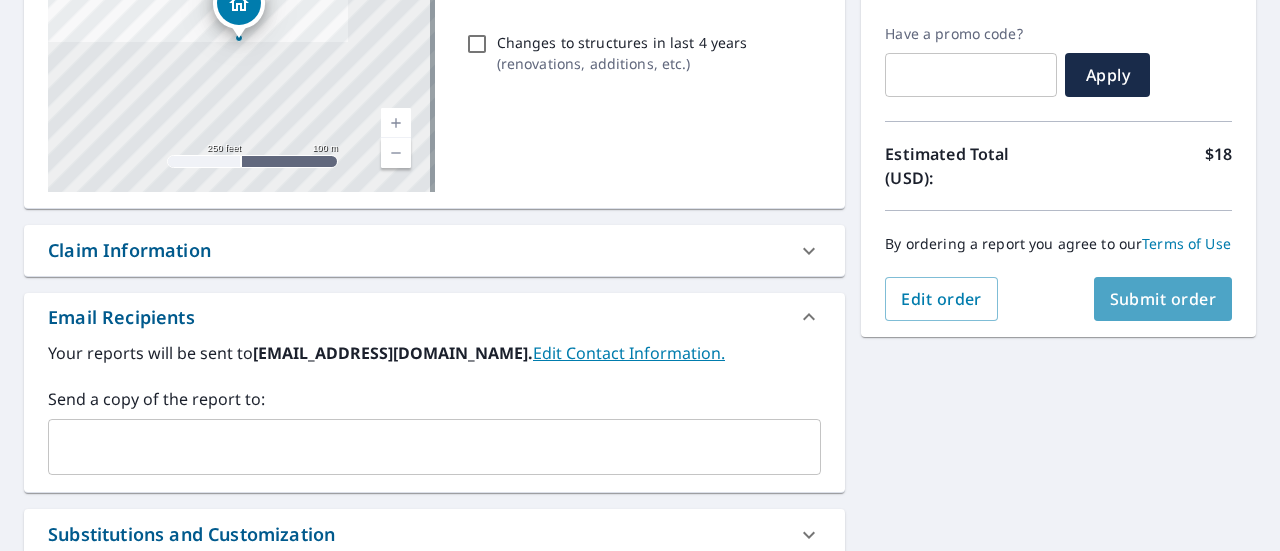 click on "Submit order" at bounding box center (1163, 299) 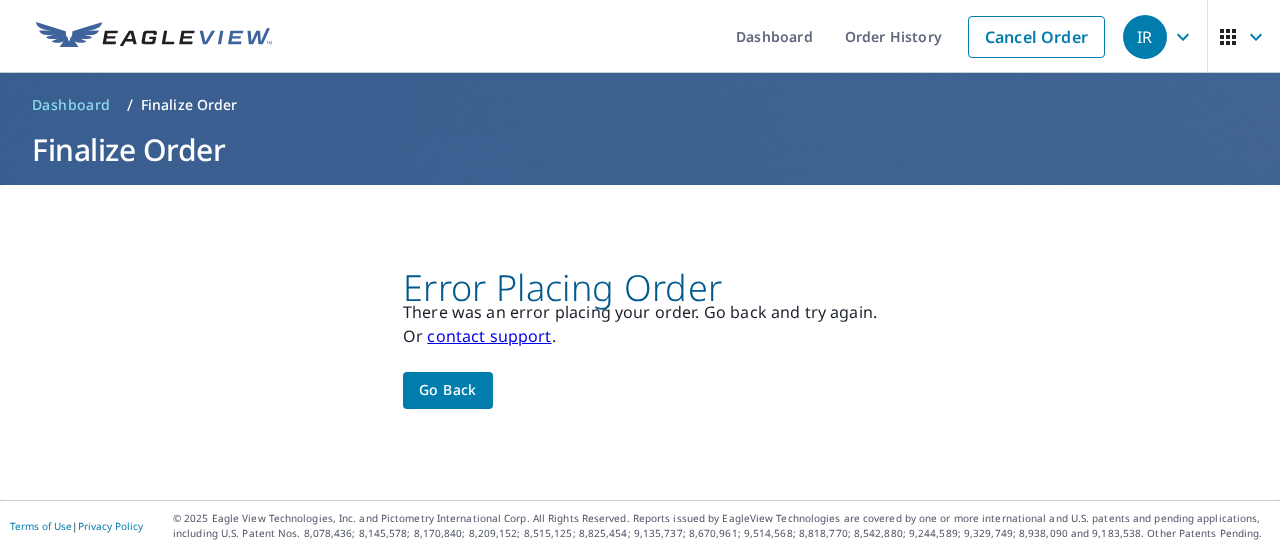 scroll, scrollTop: 0, scrollLeft: 0, axis: both 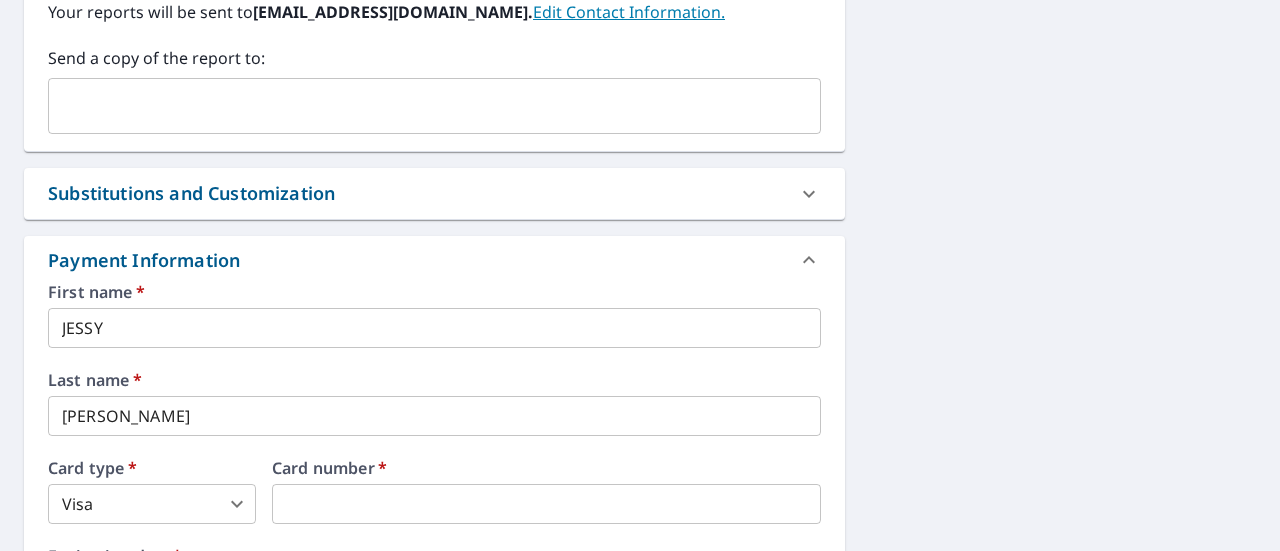 click on "Substitutions and Customization" at bounding box center [416, 193] 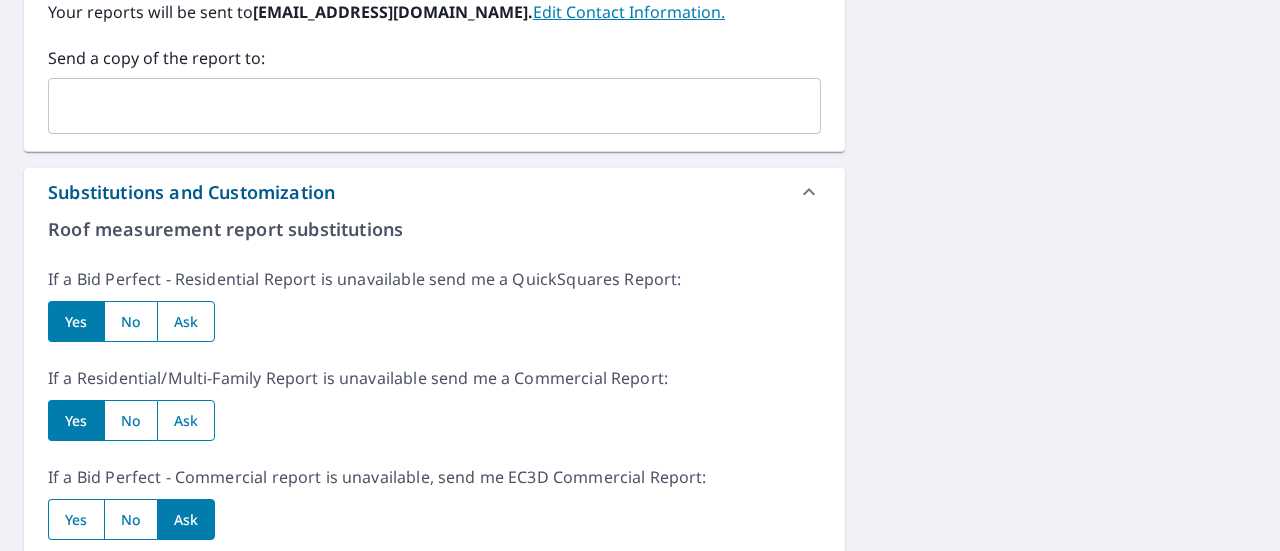 scroll, scrollTop: 1000, scrollLeft: 0, axis: vertical 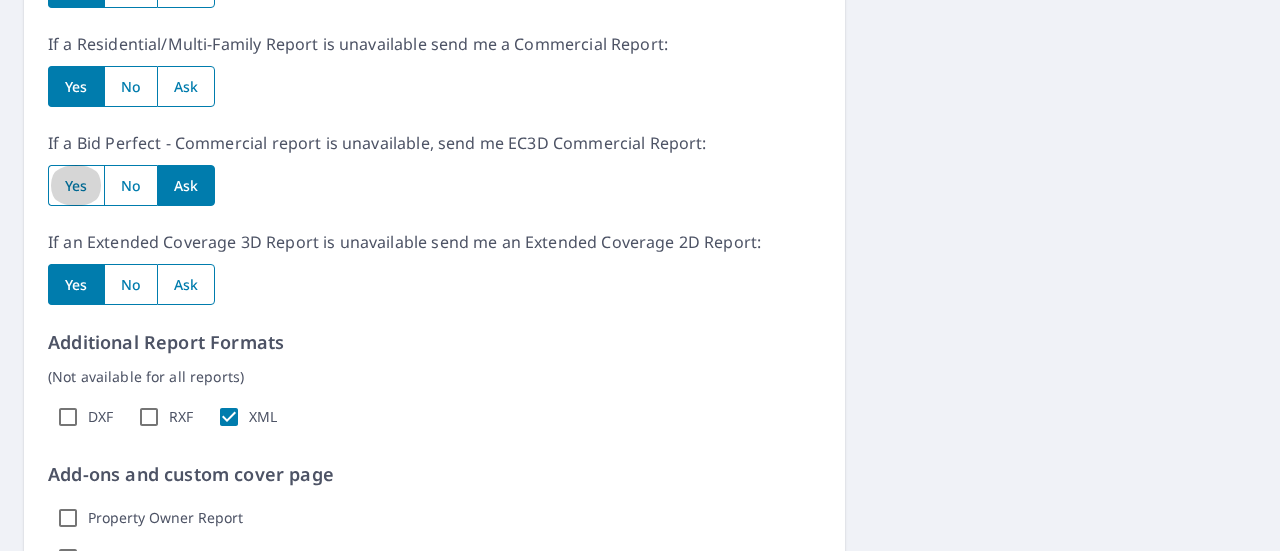 click at bounding box center [76, 185] 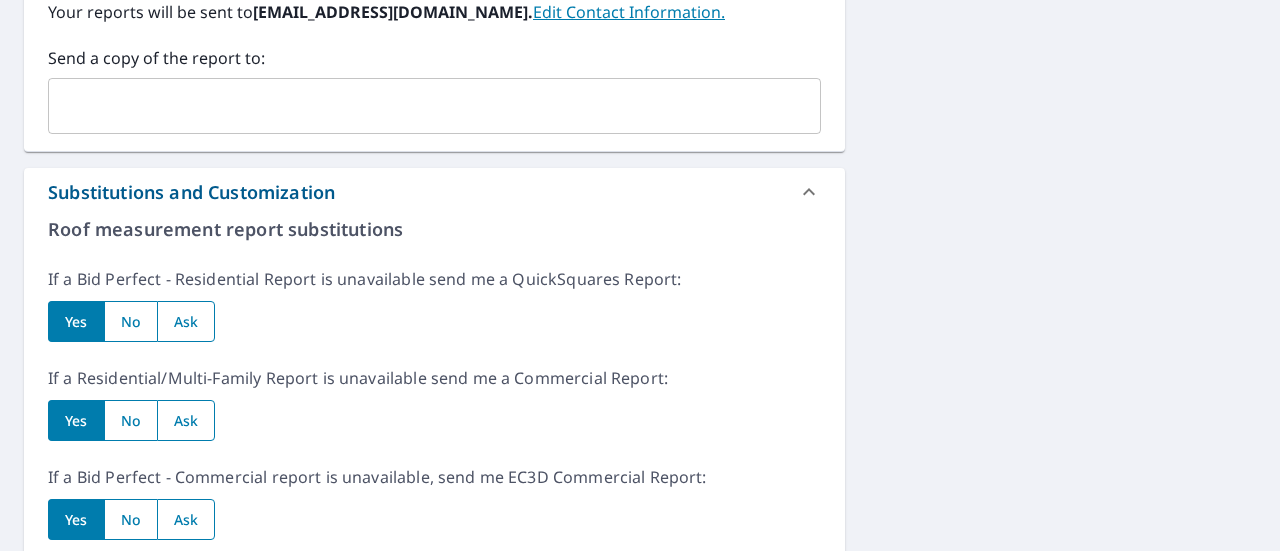 scroll, scrollTop: 333, scrollLeft: 0, axis: vertical 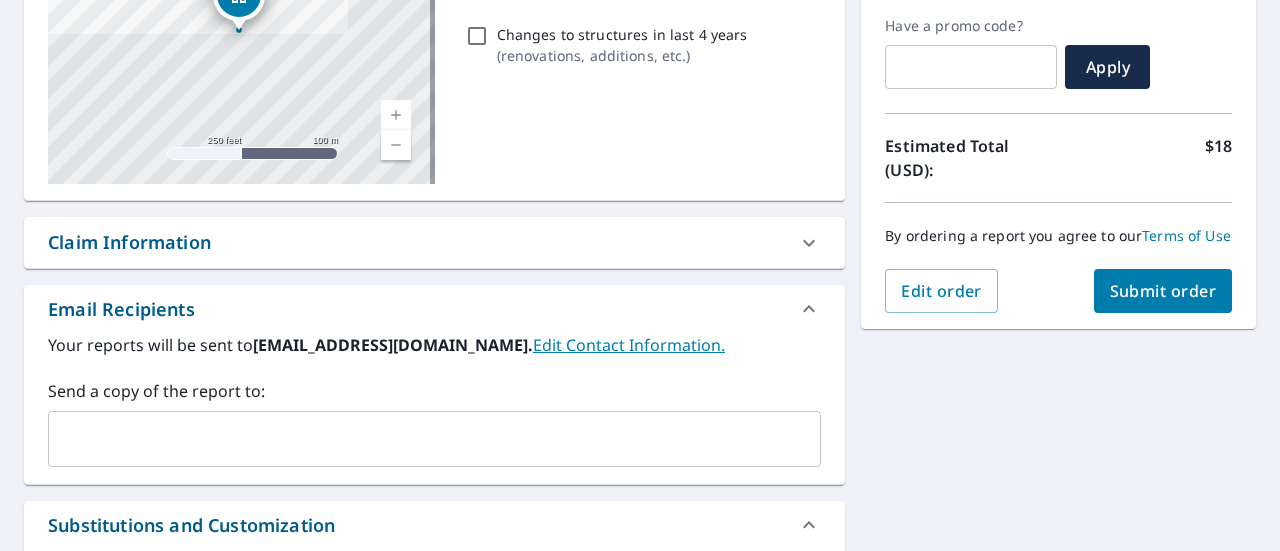 click at bounding box center [419, 439] 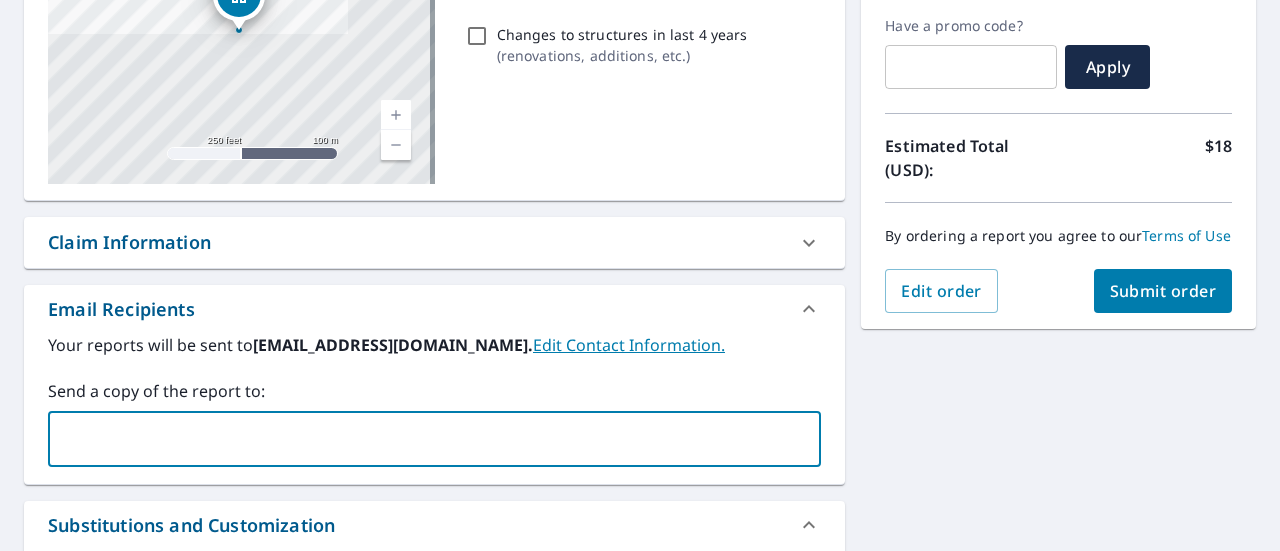 type on "[EMAIL_ADDRESS][DOMAIN_NAME]" 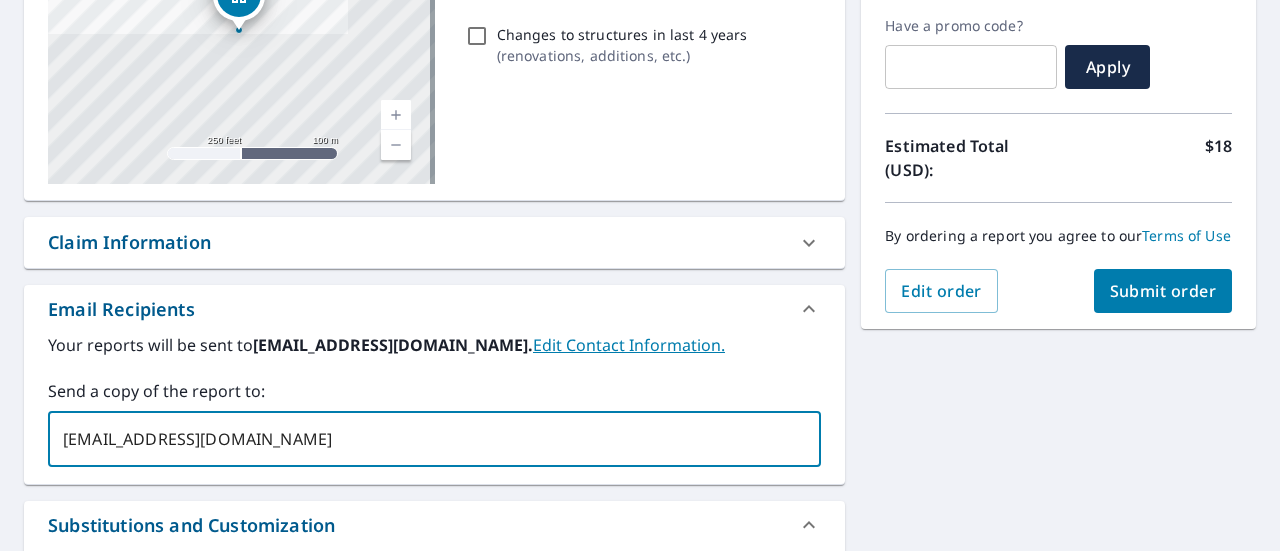 type on "[PERSON_NAME]" 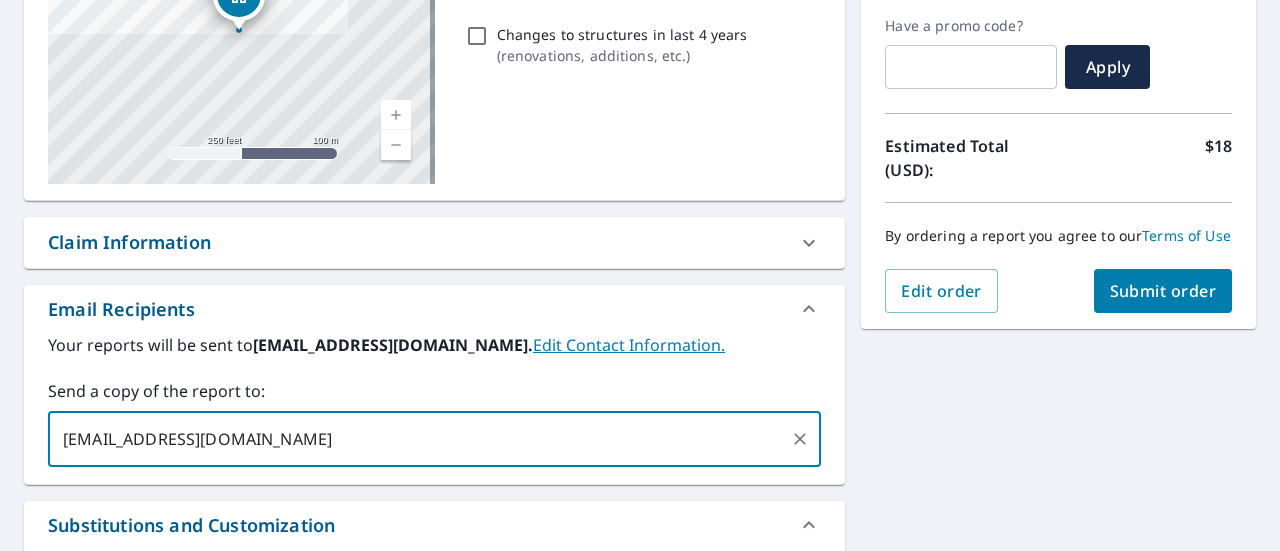 type 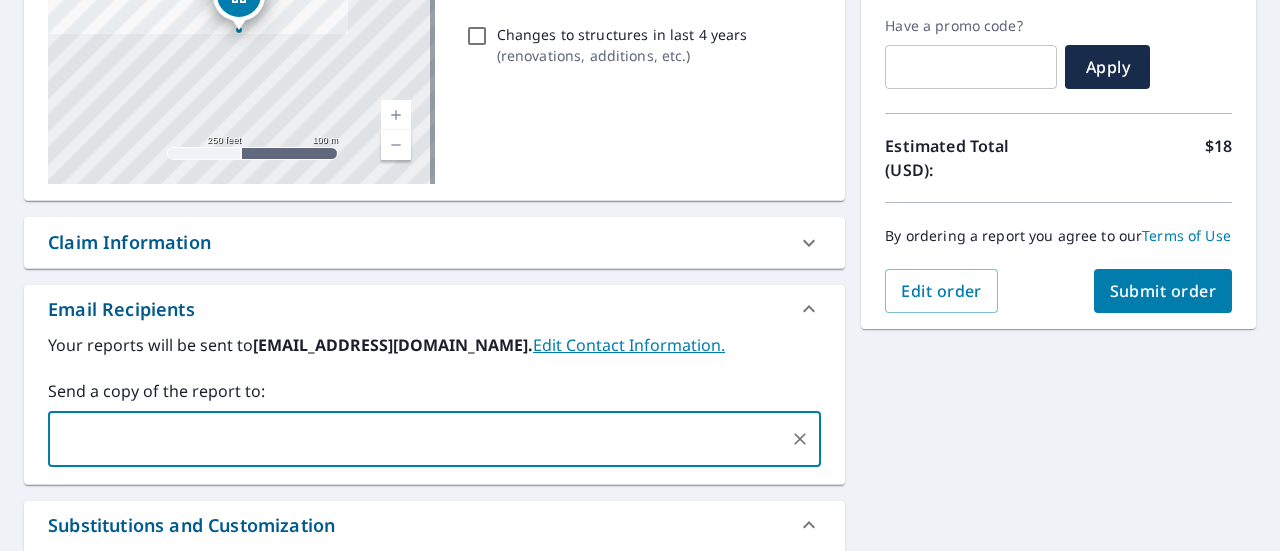 click on "Send a copy of the report to:" at bounding box center (434, 391) 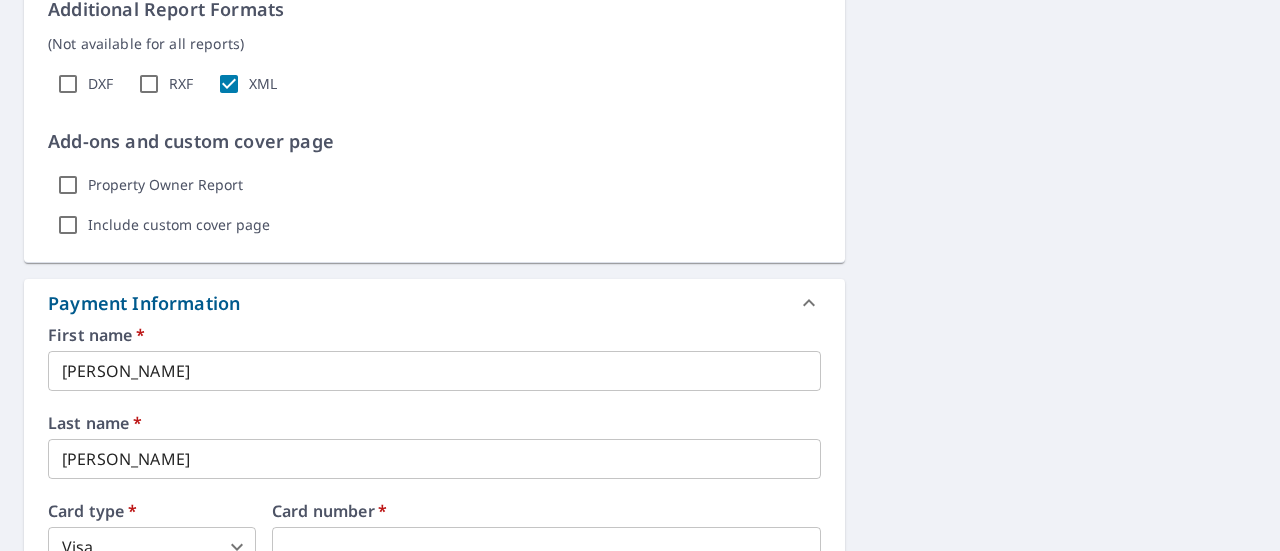 scroll, scrollTop: 1666, scrollLeft: 0, axis: vertical 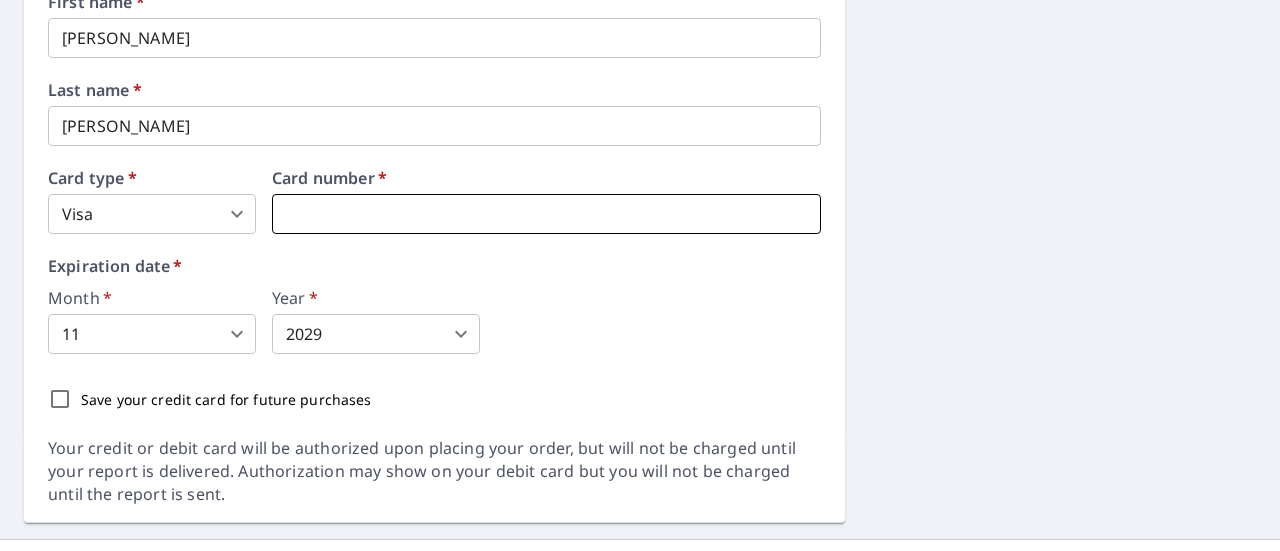 click at bounding box center (546, 214) 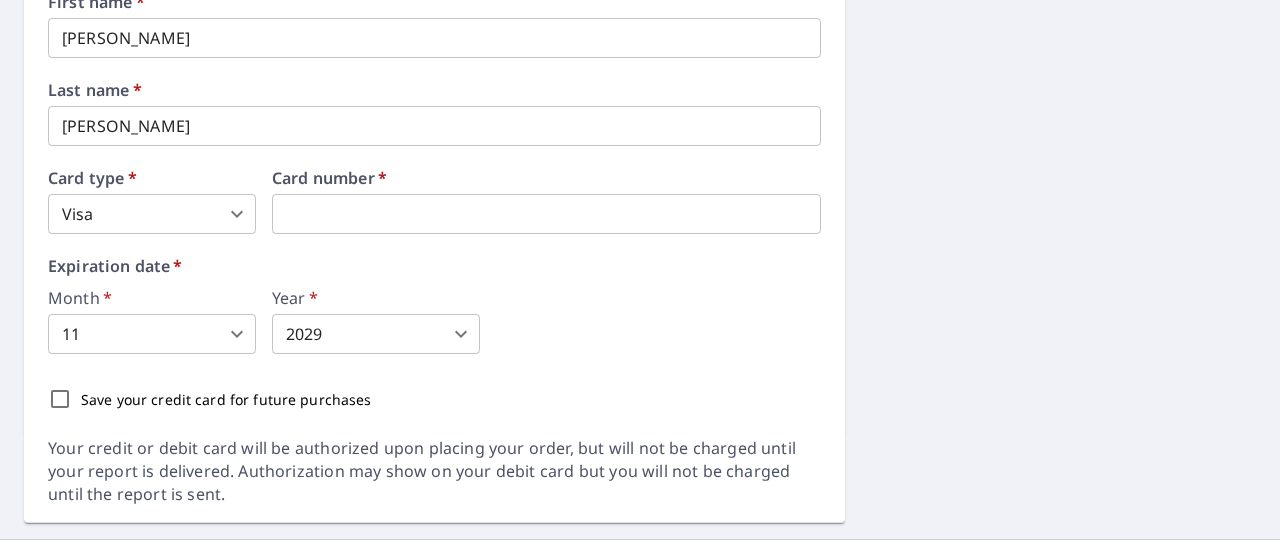 click on "IR IR
Dashboard Order History Cancel Order IR Dashboard / Finalize Order Finalize Order [STREET_ADDRESS][PERSON_NAME] Aerial Road A standard road map Aerial A detailed look from above Labels Labels 250 feet 100 m © 2025 TomTom, © Vexcel Imaging, © 2025 Microsoft Corporation,  © OpenStreetMap Terms PROPERTY TYPE Residential BUILDING ID [STREET_ADDRESS][PERSON_NAME] Changes to structures in last 4 years ( renovations, additions, etc. ) Claim Information Claim number ​ Claim information ​ PO number ​ Date of loss ​ Cat ID ​ Email Recipients Your reports will be sent to  [EMAIL_ADDRESS][DOMAIN_NAME].  Edit Contact Information. Send a copy of the report to: [EMAIL_ADDRESS][DOMAIN_NAME] ​ Substitutions and Customization Roof measurement report substitutions If a Bid Perfect - Residential Report is unavailable send me a QuickSquares Report: Yes No Ask If a Residential/Multi-Family Report is unavailable send me a Commercial Report: Yes No Ask Yes No Ask Yes No Ask Additional Report Formats DXF RXF XML *" at bounding box center (640, 275) 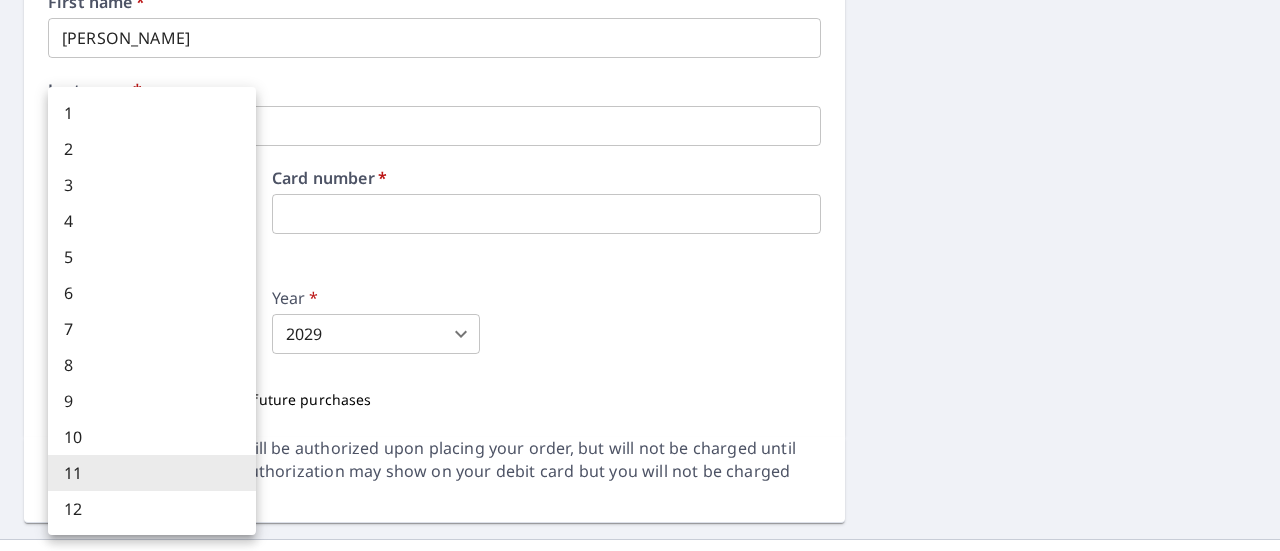 click on "7" at bounding box center (152, 329) 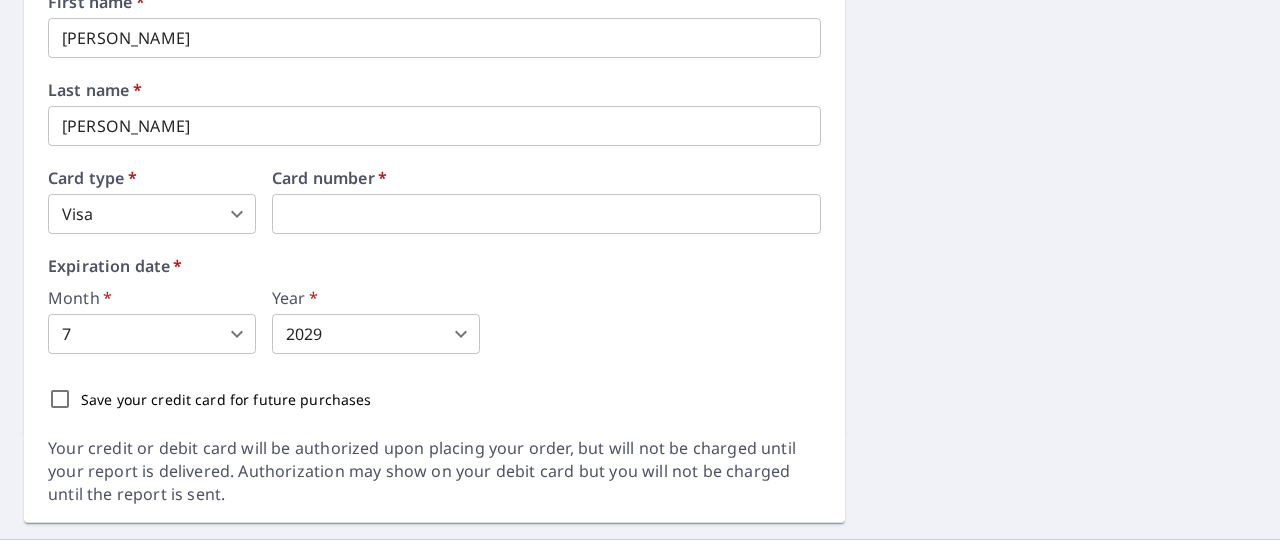 click on "Expiration date   * Month   * 7 7 ​ Year   * 2029 2029 ​" at bounding box center [434, 306] 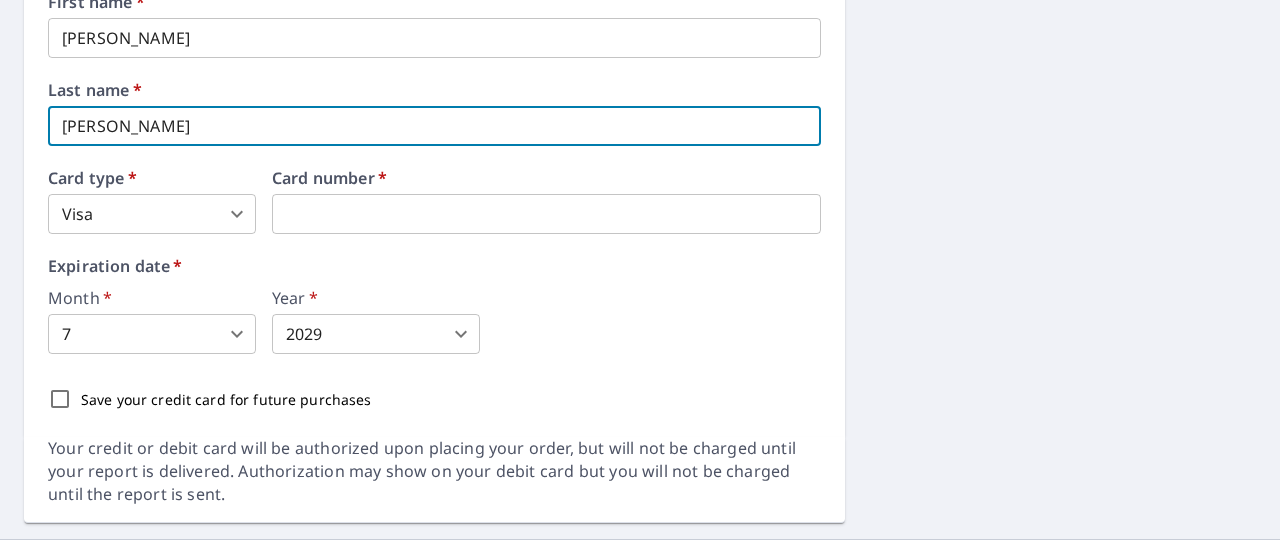 click on "[PERSON_NAME]" at bounding box center (434, 126) 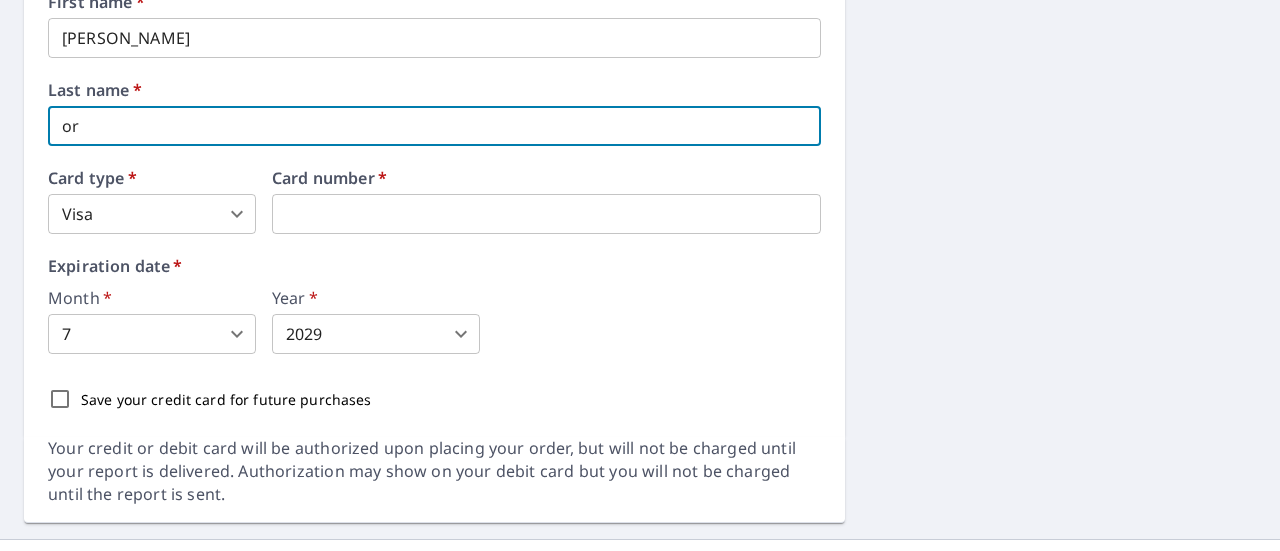 type on "o" 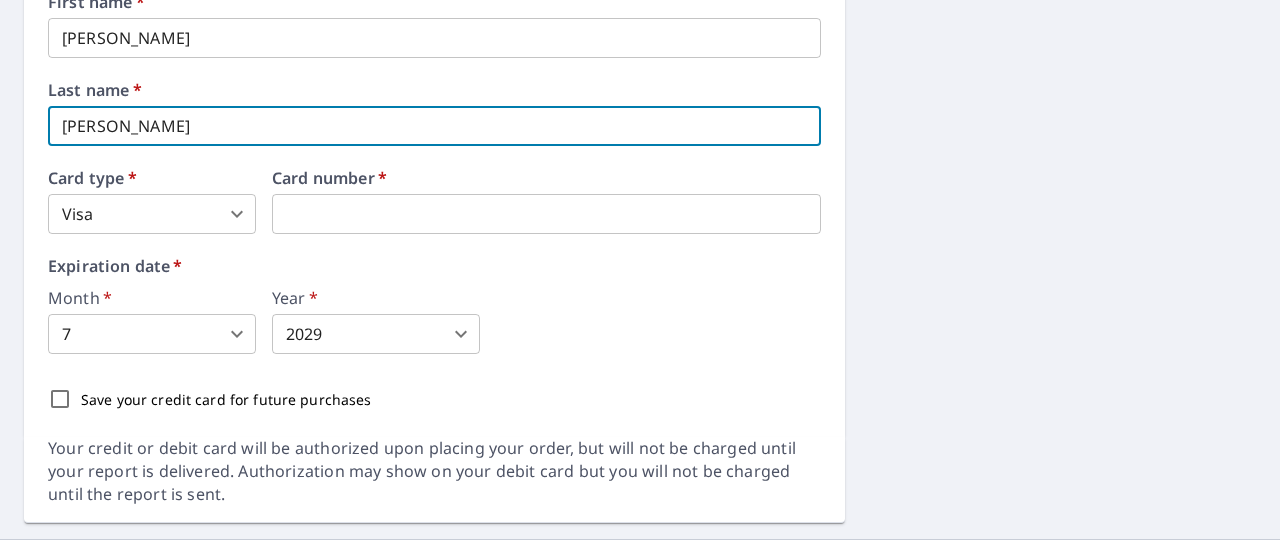 type on "[PERSON_NAME]" 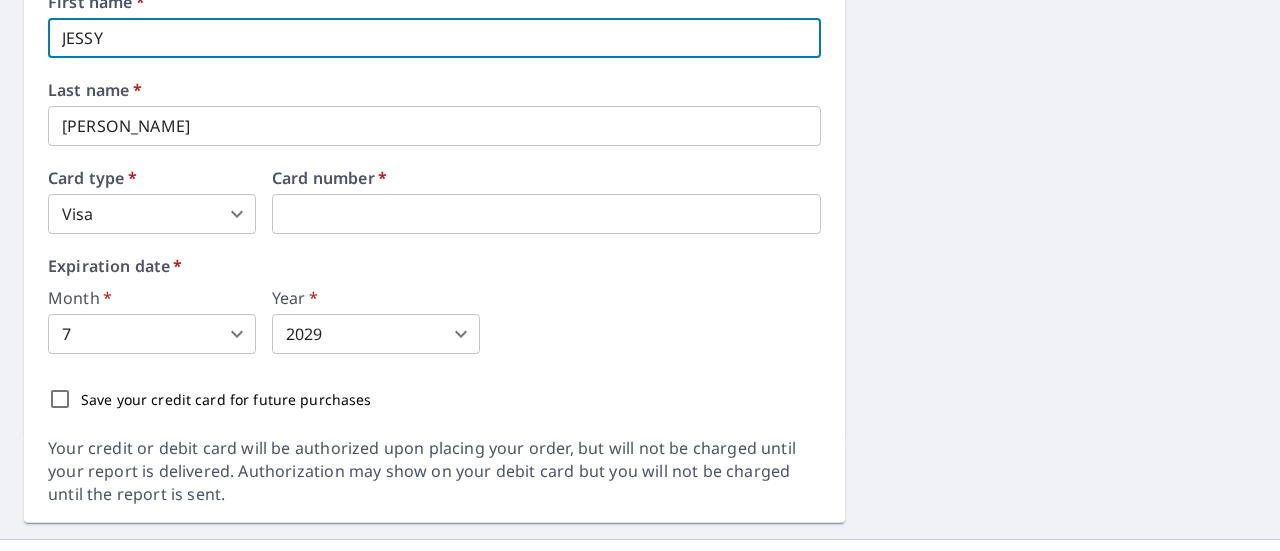 type on "JESSY" 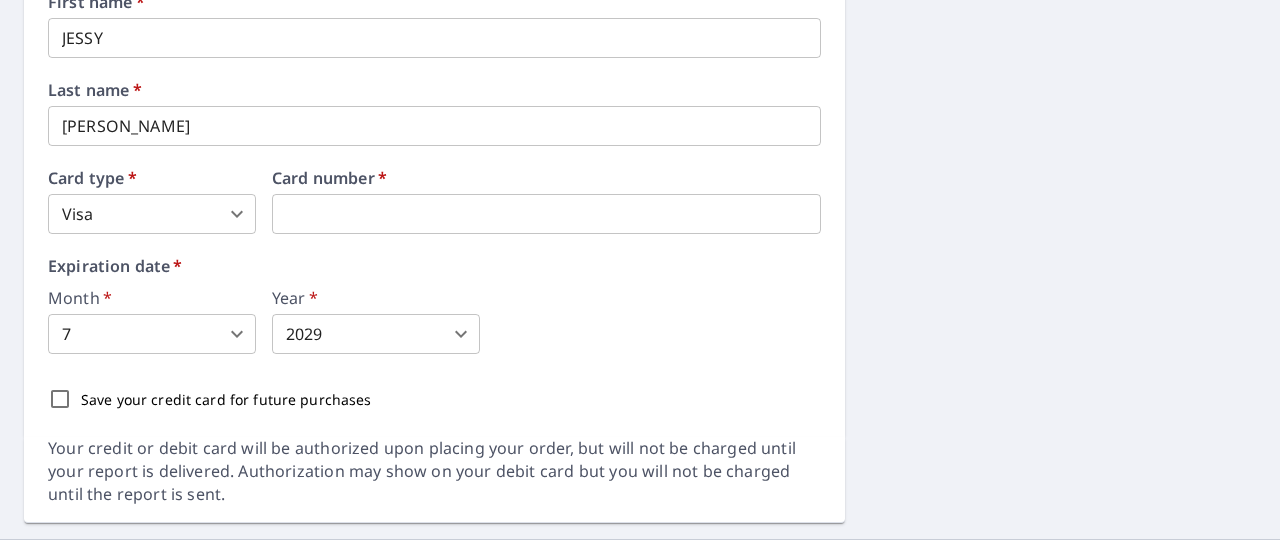 click on "Save your credit card for future purchases" at bounding box center [434, 399] 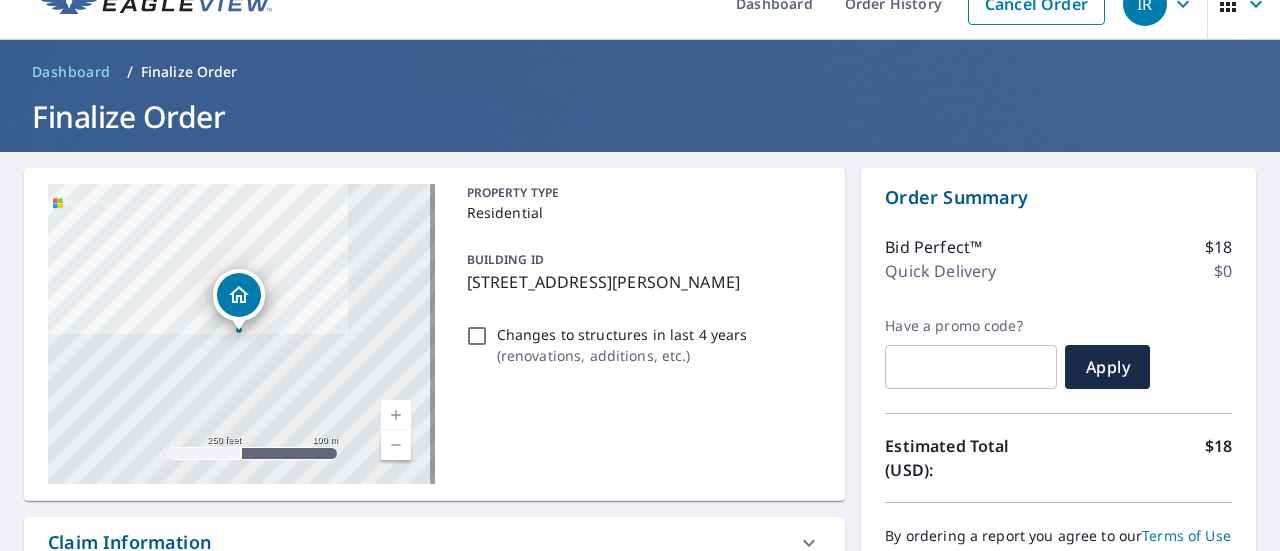 scroll, scrollTop: 366, scrollLeft: 0, axis: vertical 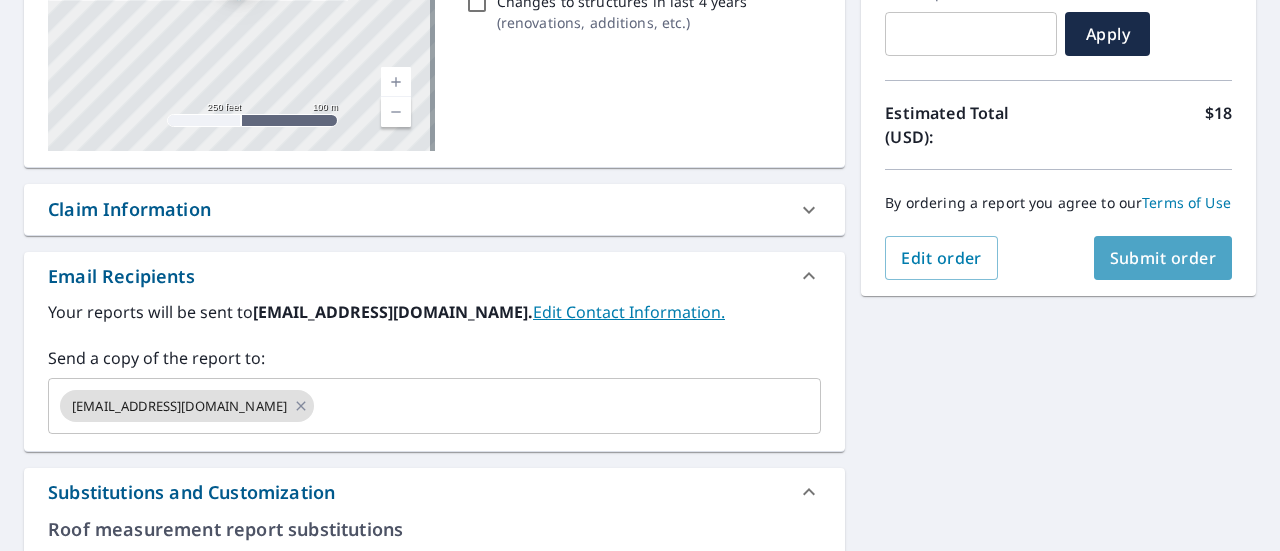click on "Submit order" at bounding box center (1163, 258) 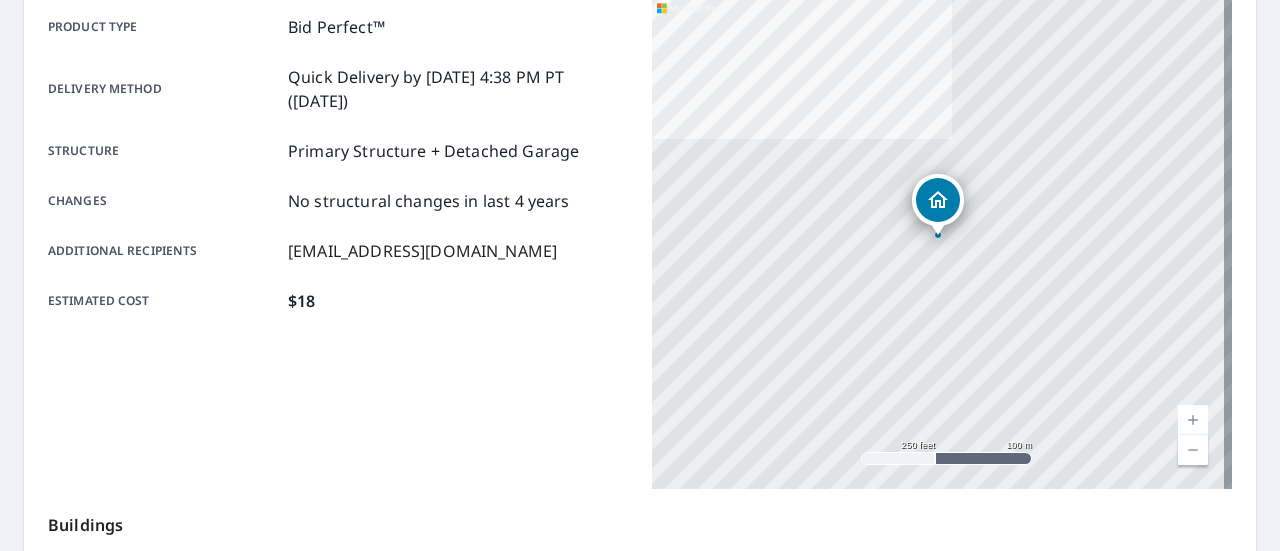 scroll, scrollTop: 0, scrollLeft: 0, axis: both 